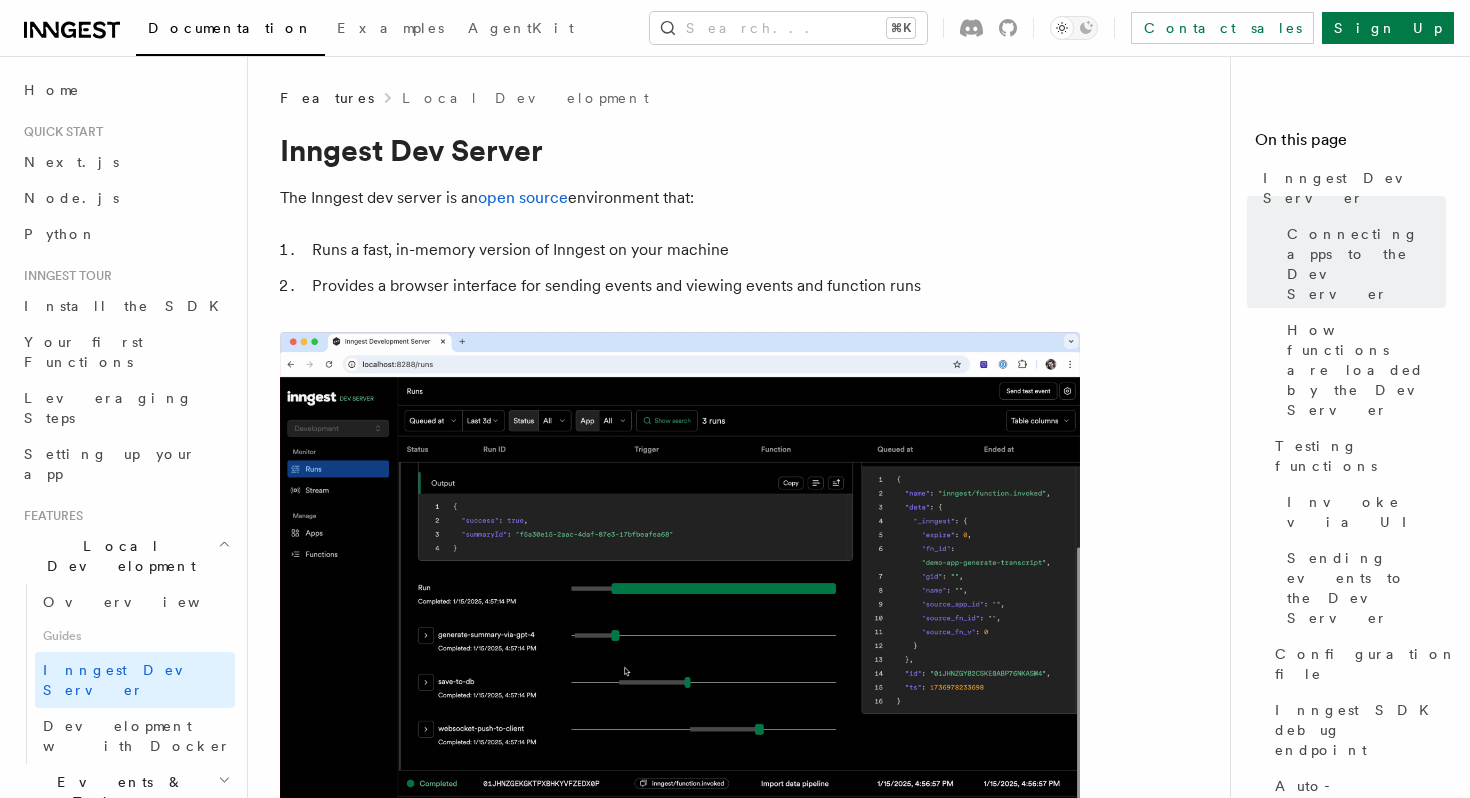 scroll, scrollTop: 642, scrollLeft: 0, axis: vertical 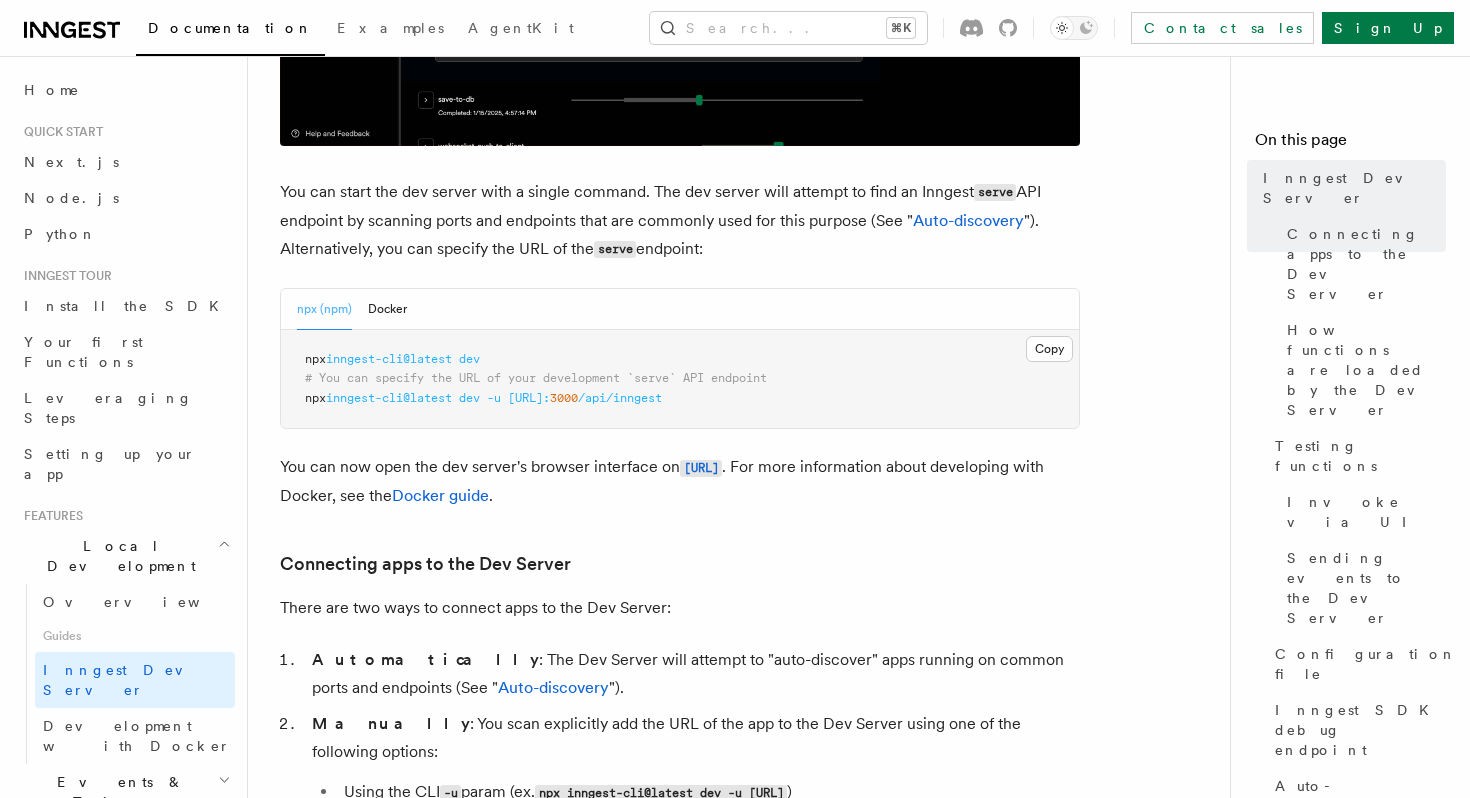 click on "-u" at bounding box center (494, 398) 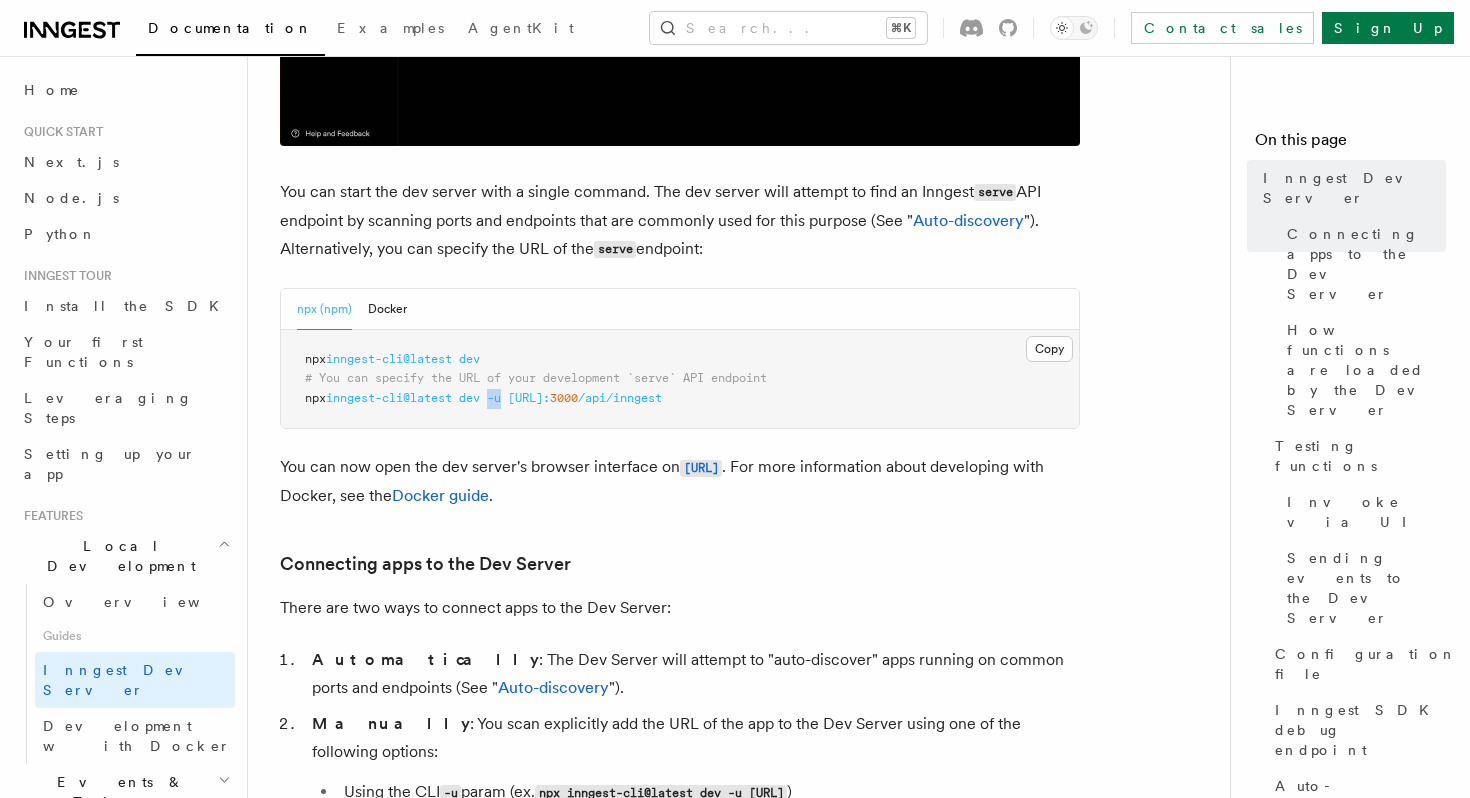 drag, startPoint x: 509, startPoint y: 402, endPoint x: 499, endPoint y: 400, distance: 10.198039 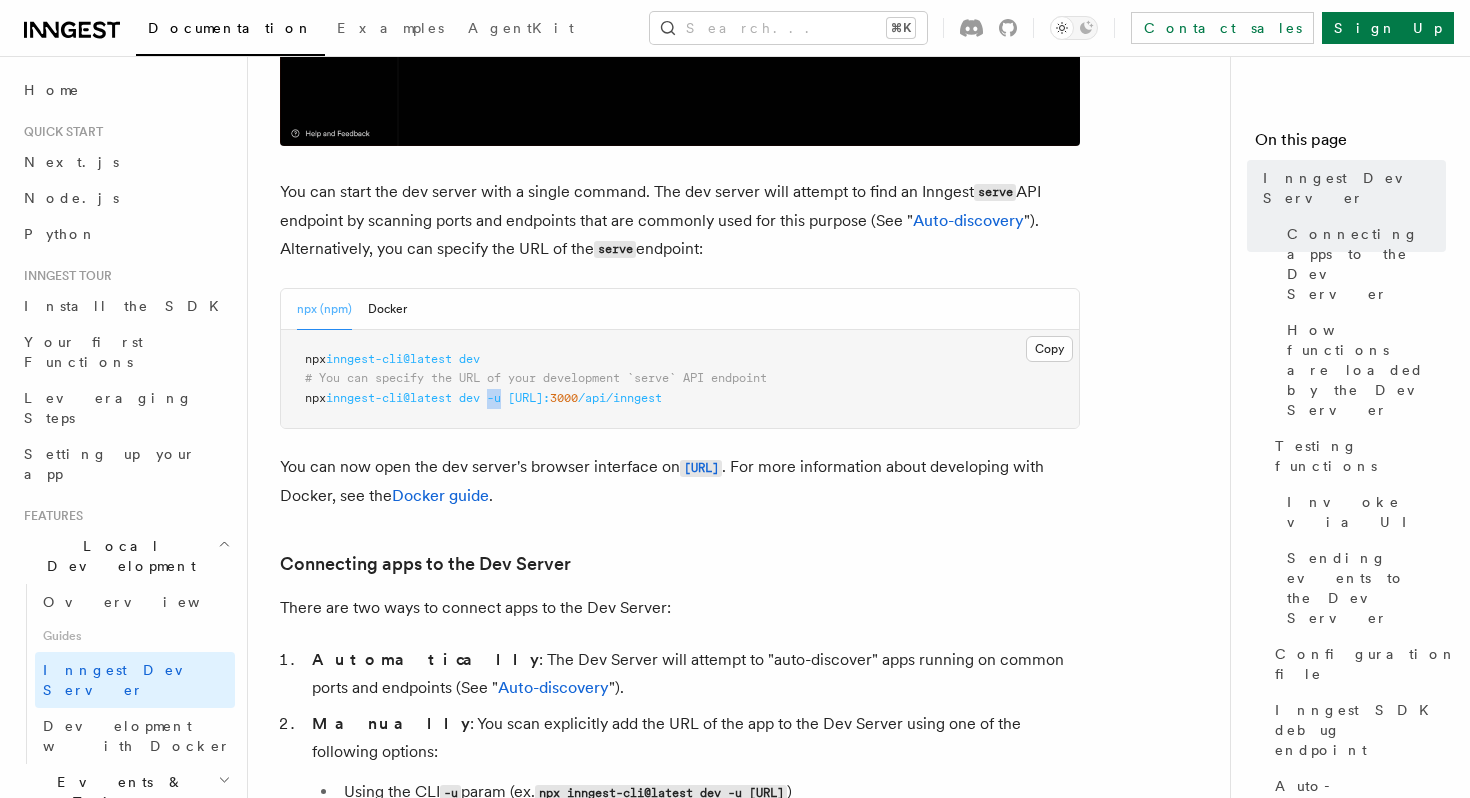 click on "npx  inngest-cli@latest   dev   -u   [URL]: 3000 /api/inngest" at bounding box center [483, 398] 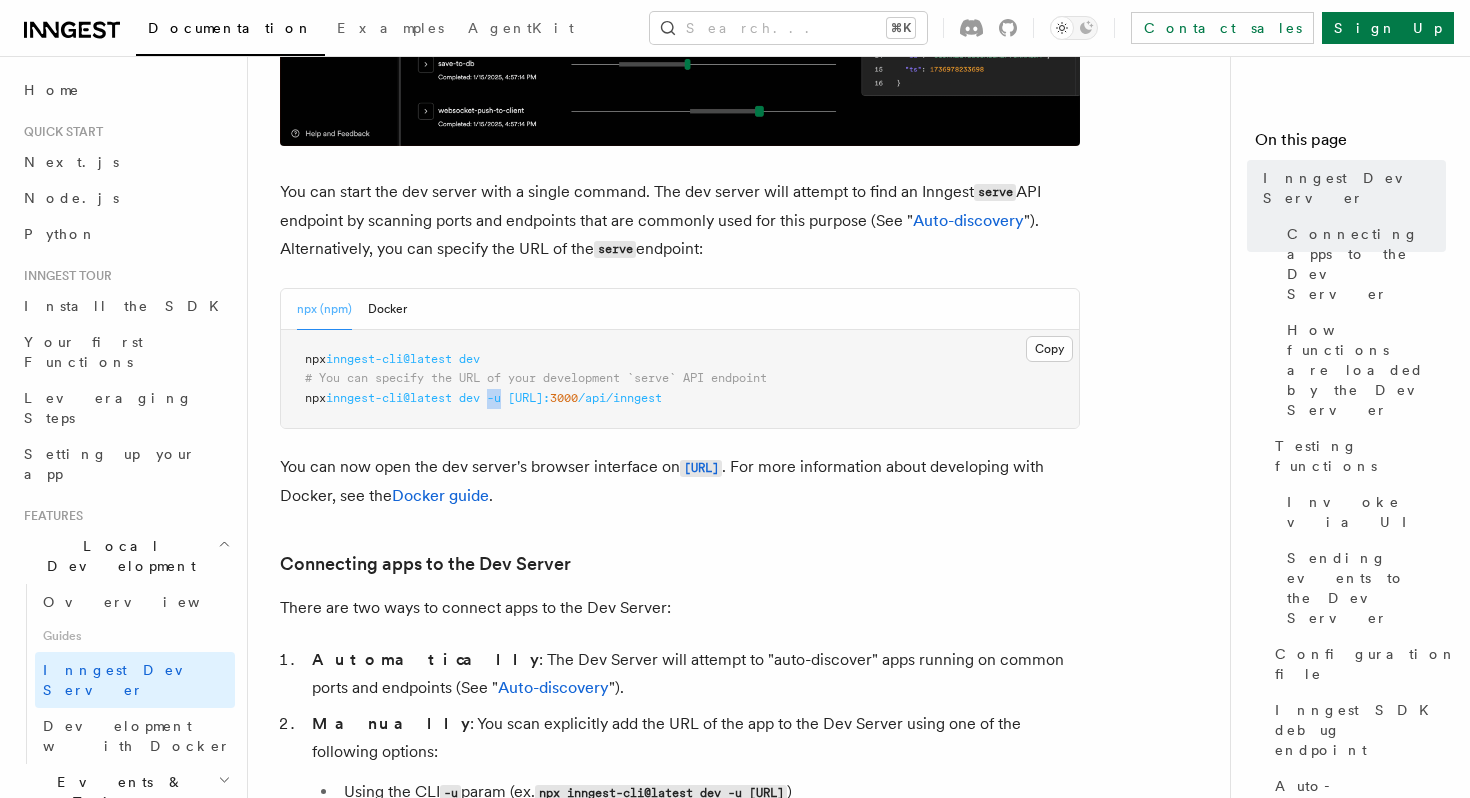 copy on "-u" 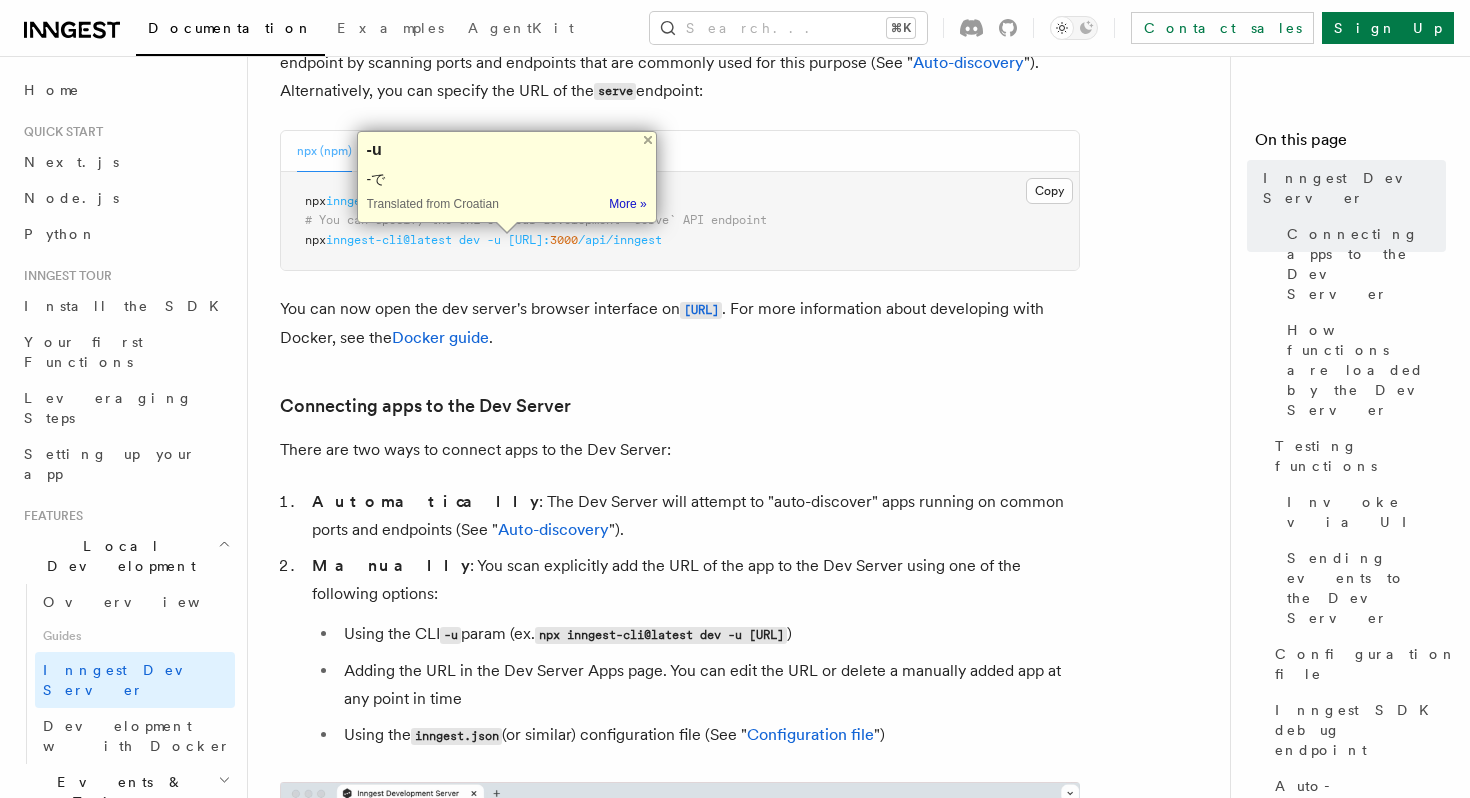 scroll, scrollTop: 1092, scrollLeft: 0, axis: vertical 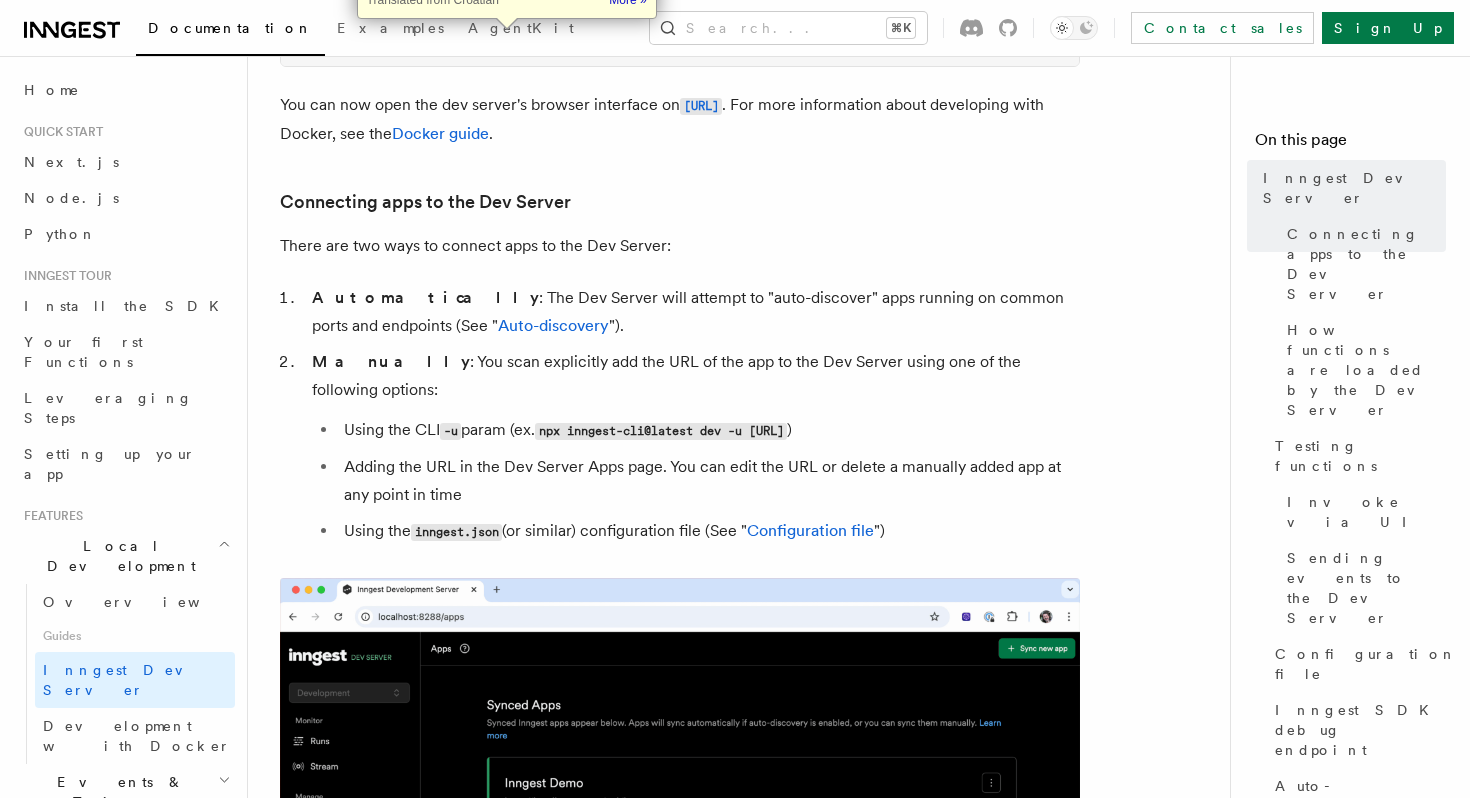 click on "Using the CLI  -u  param (ex.  npx inngest-cli@latest dev -u [URL] )" at bounding box center [709, 430] 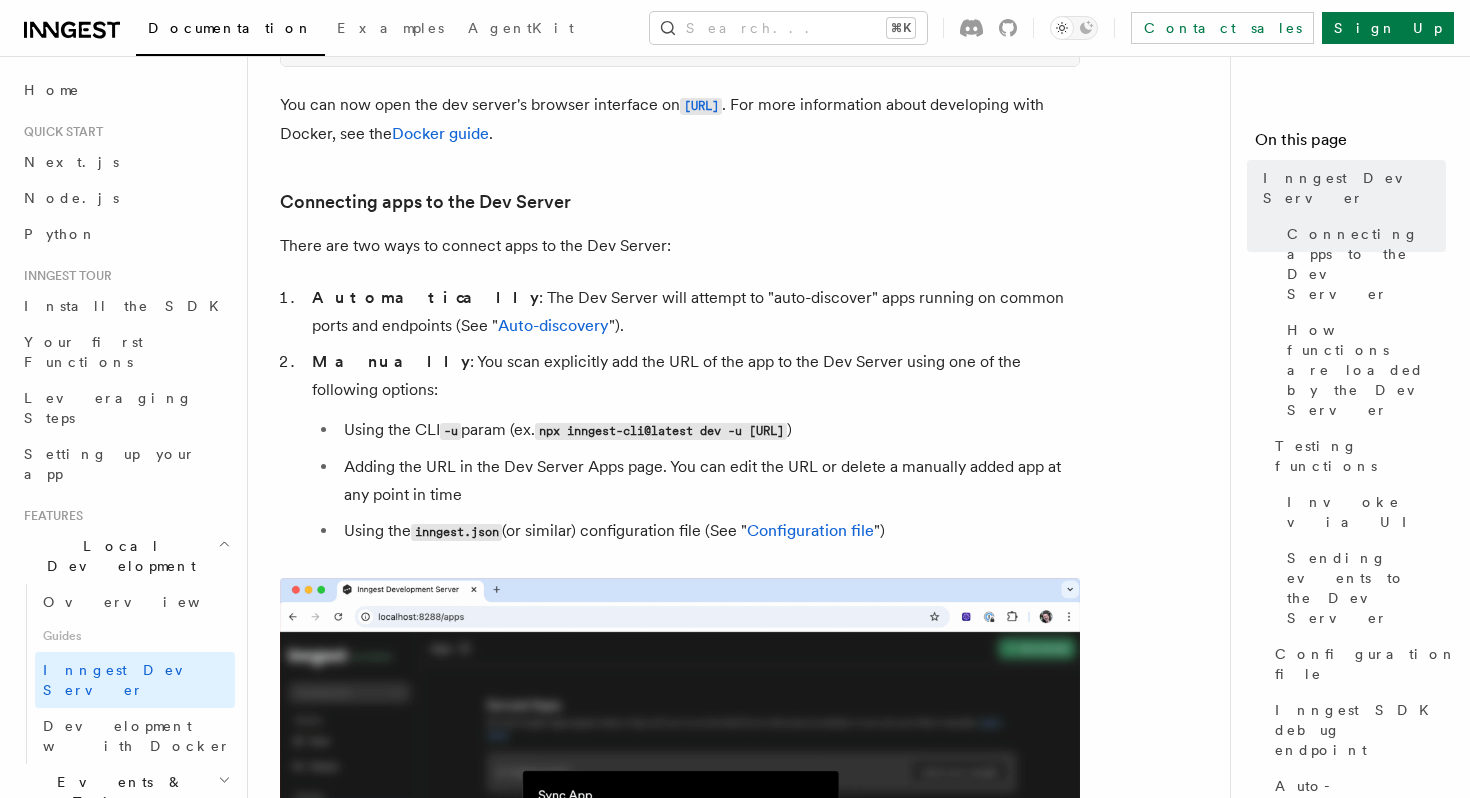 click on "Using the CLI  -u  param (ex.  npx inngest-cli@latest dev -u [URL] )" at bounding box center (709, 430) 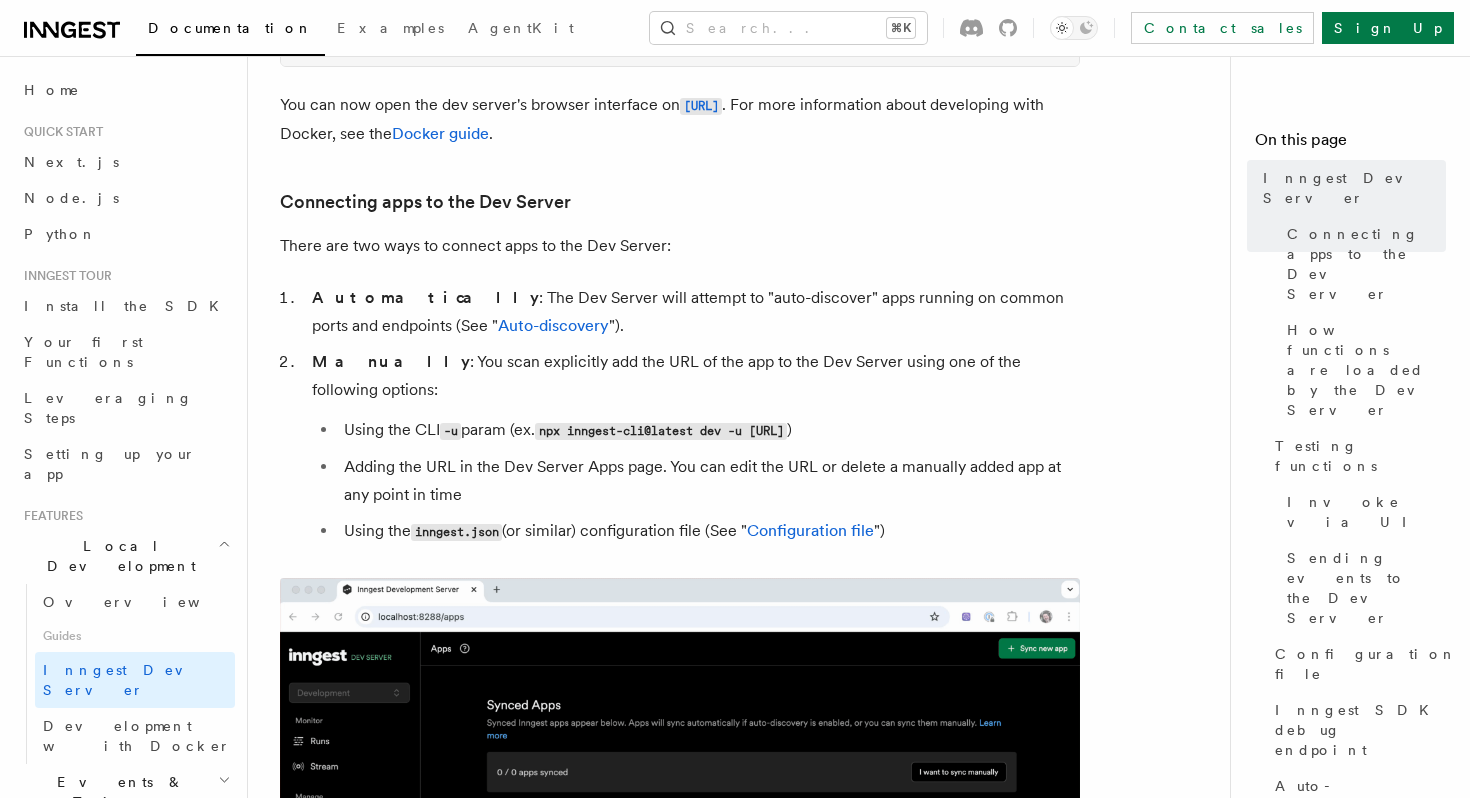 click on "Using the CLI  -u  param (ex.  npx inngest-cli@latest dev -u [URL] )" at bounding box center (709, 430) 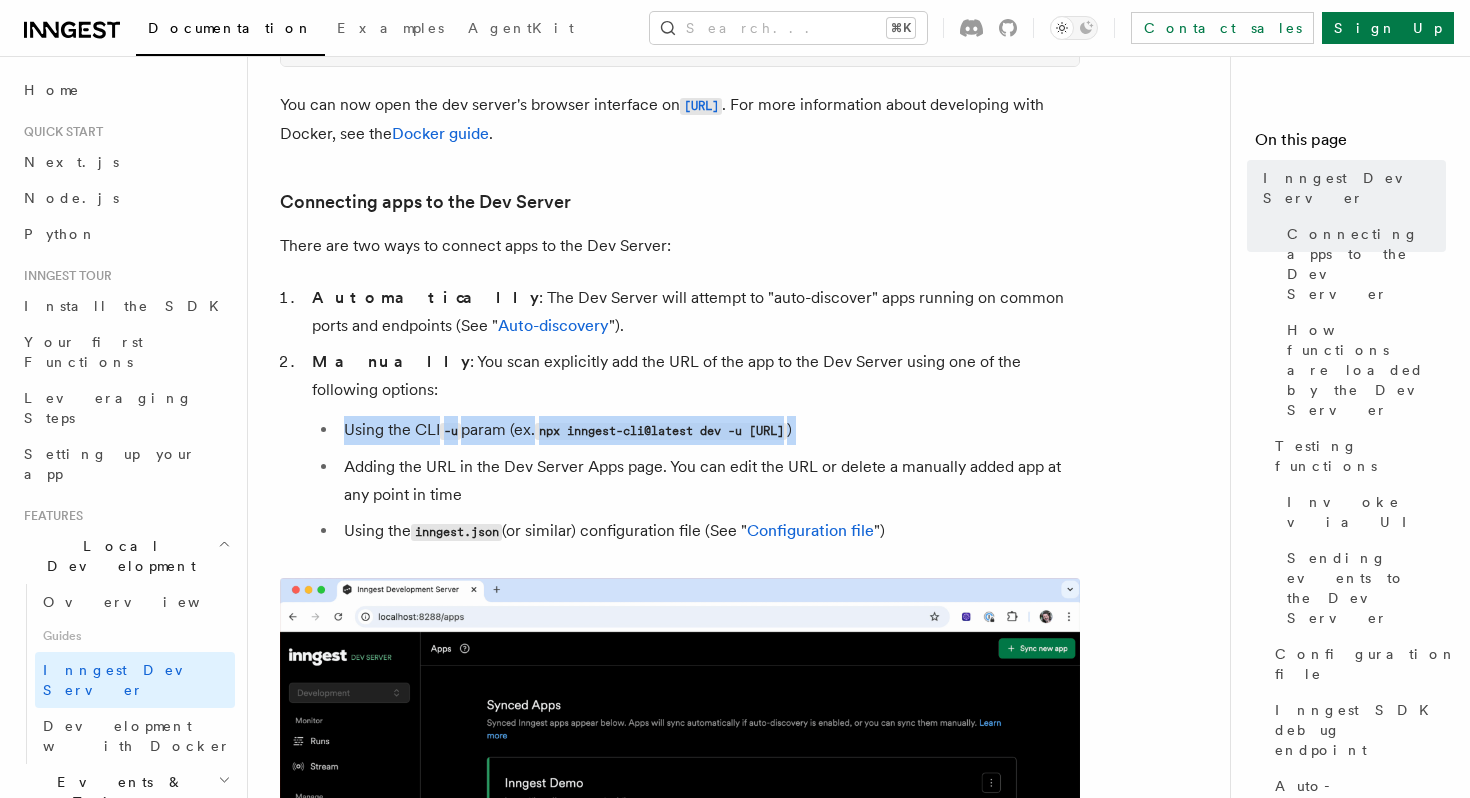 click at bounding box center (344, 413) 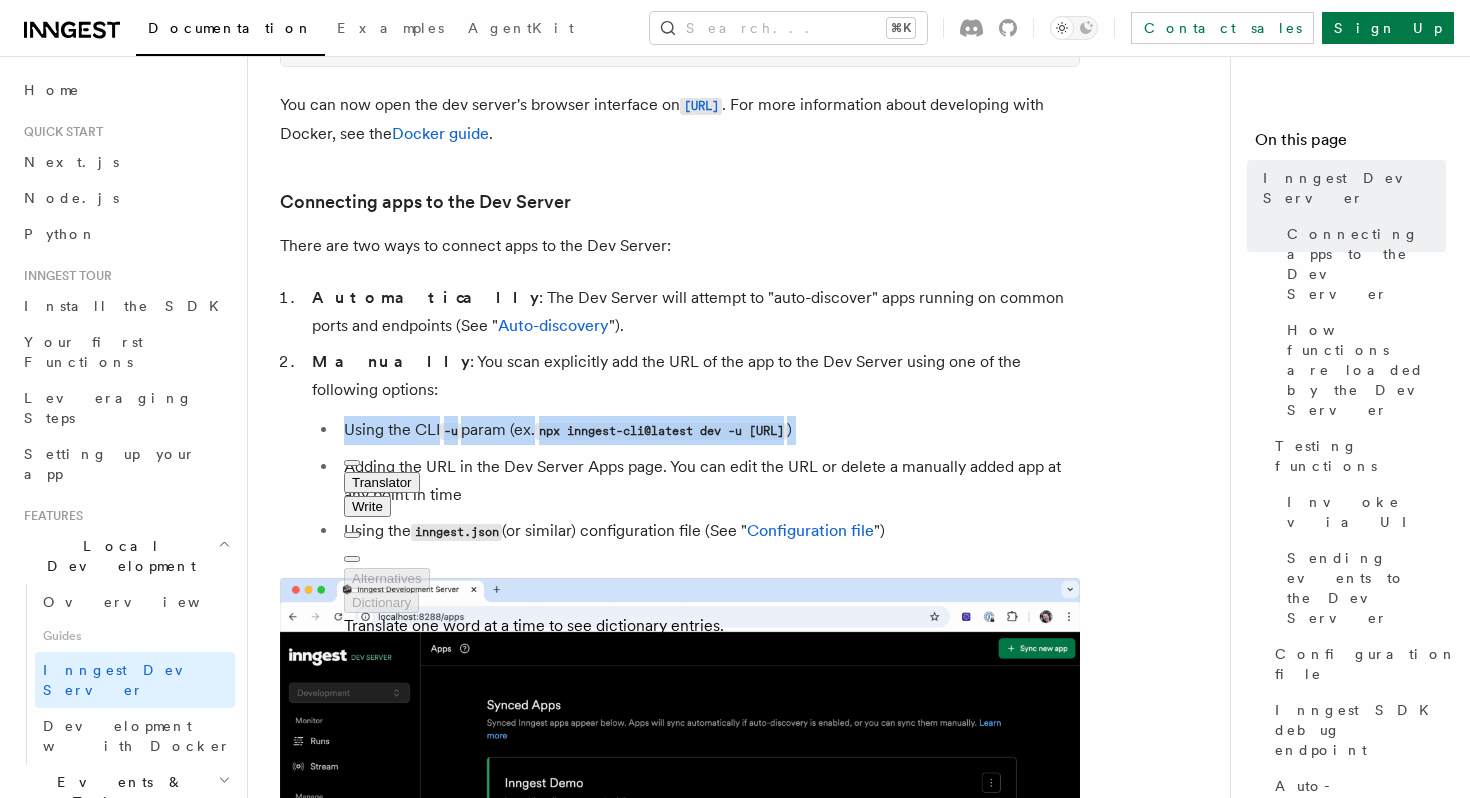 scroll, scrollTop: 1129, scrollLeft: 0, axis: vertical 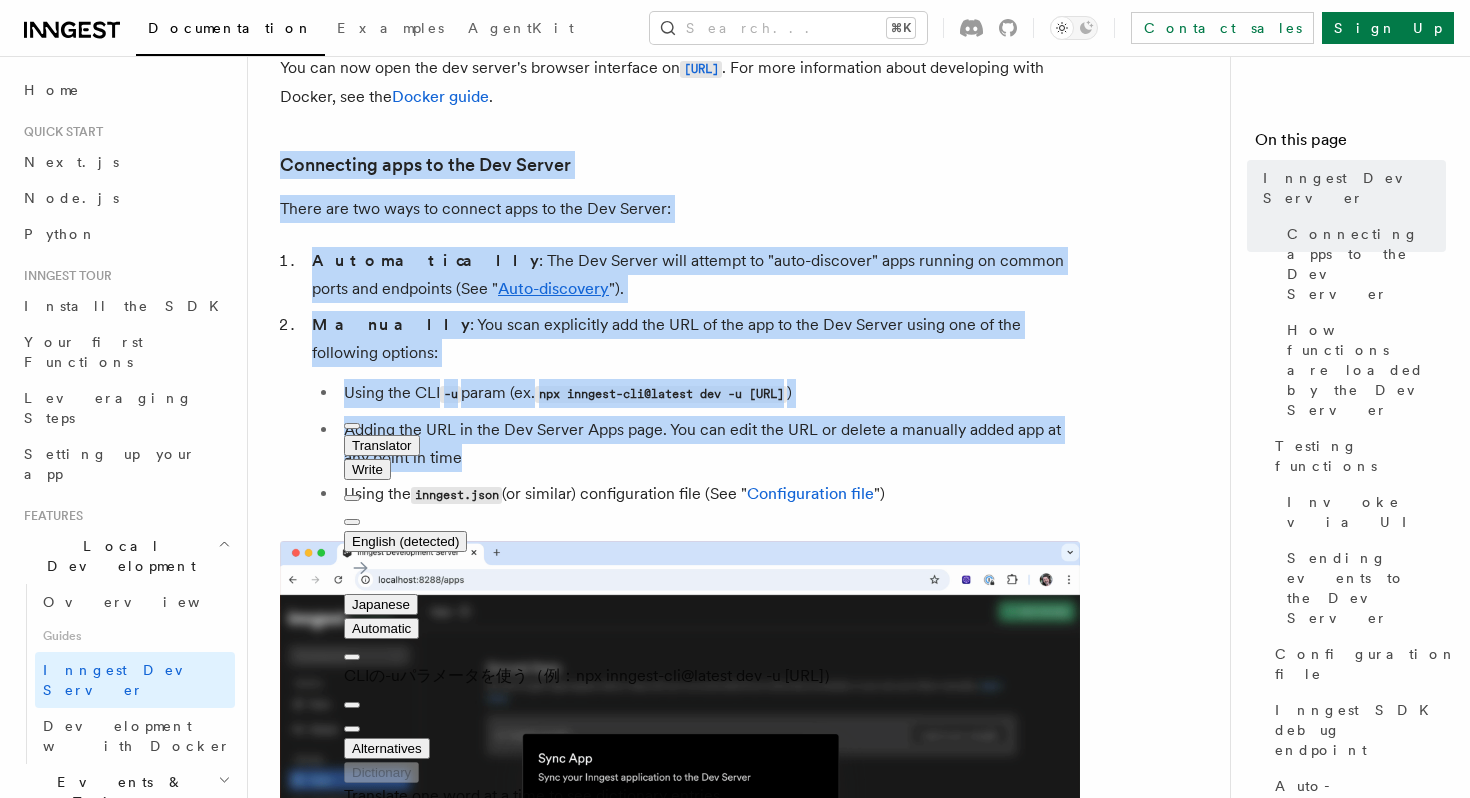 drag, startPoint x: 265, startPoint y: 140, endPoint x: 996, endPoint y: 433, distance: 787.5341 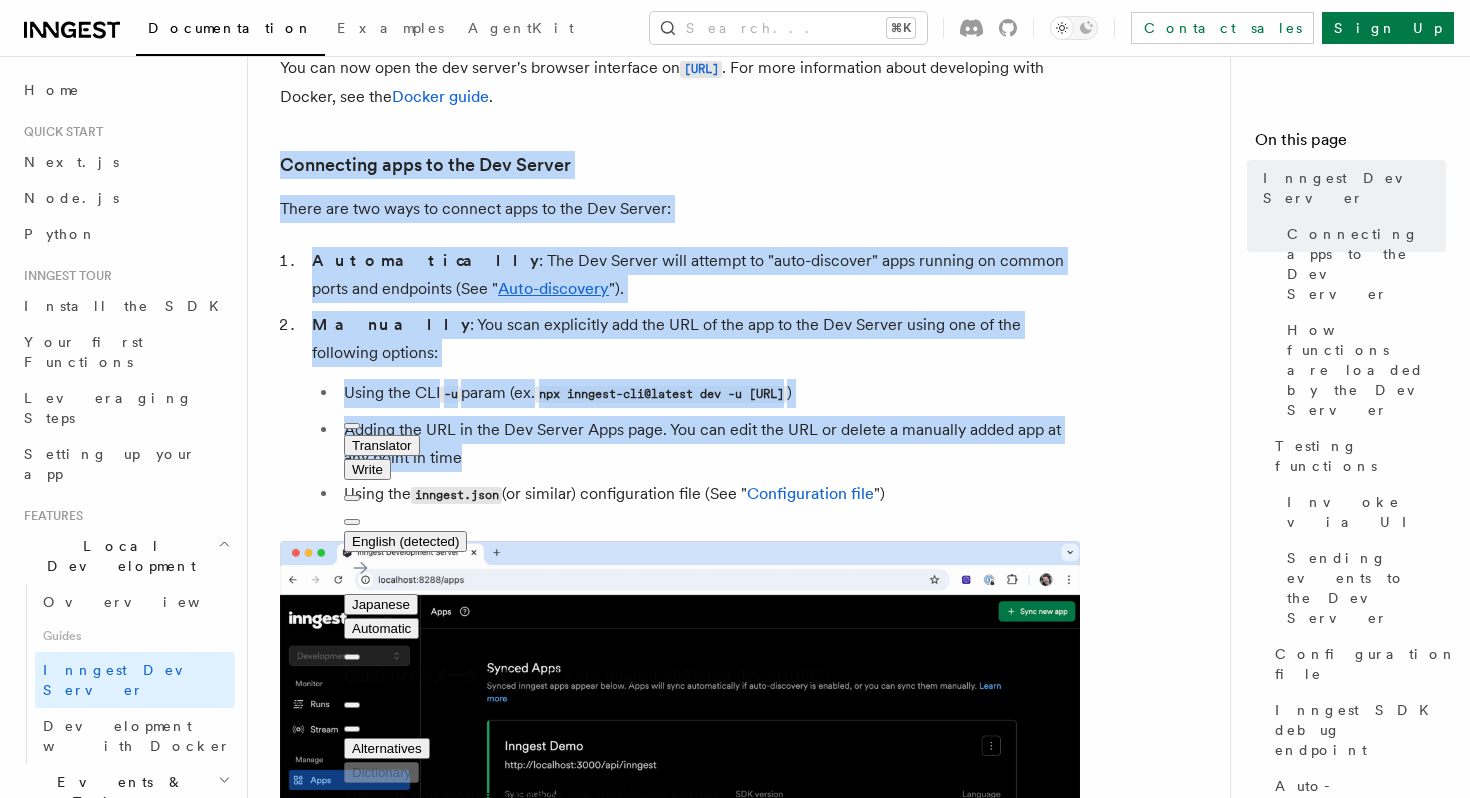 click on "Features Local Development Inngest Dev Server
The Inngest dev server is an  open source  environment that:
Runs a fast, in-memory version of Inngest on your machine
Provides a browser interface for sending events and viewing events and function runs
You can start the dev server with a single command. The dev server will attempt to find an Inngest  serve  API endpoint by scanning ports and endpoints that are commonly used for this purpose (See " Auto-discovery "). Alternatively, you can specify the URL of the  serve  endpoint:
npx (npm) Docker Copy Copied npx  inngest-cli@latest   dev
# You can specify the URL of your development `serve` API endpoint
npx  inngest-cli@latest   dev   -u   [URL]: 3000 /api/inngest
You can now open the dev server's browser interface on  [URL] . For more information about developing with Docker, see the  Docker guide .
Connecting apps to the Dev Server
There are two ways to connect apps to the Dev Server:
Automatically ")." at bounding box center [779, 2672] 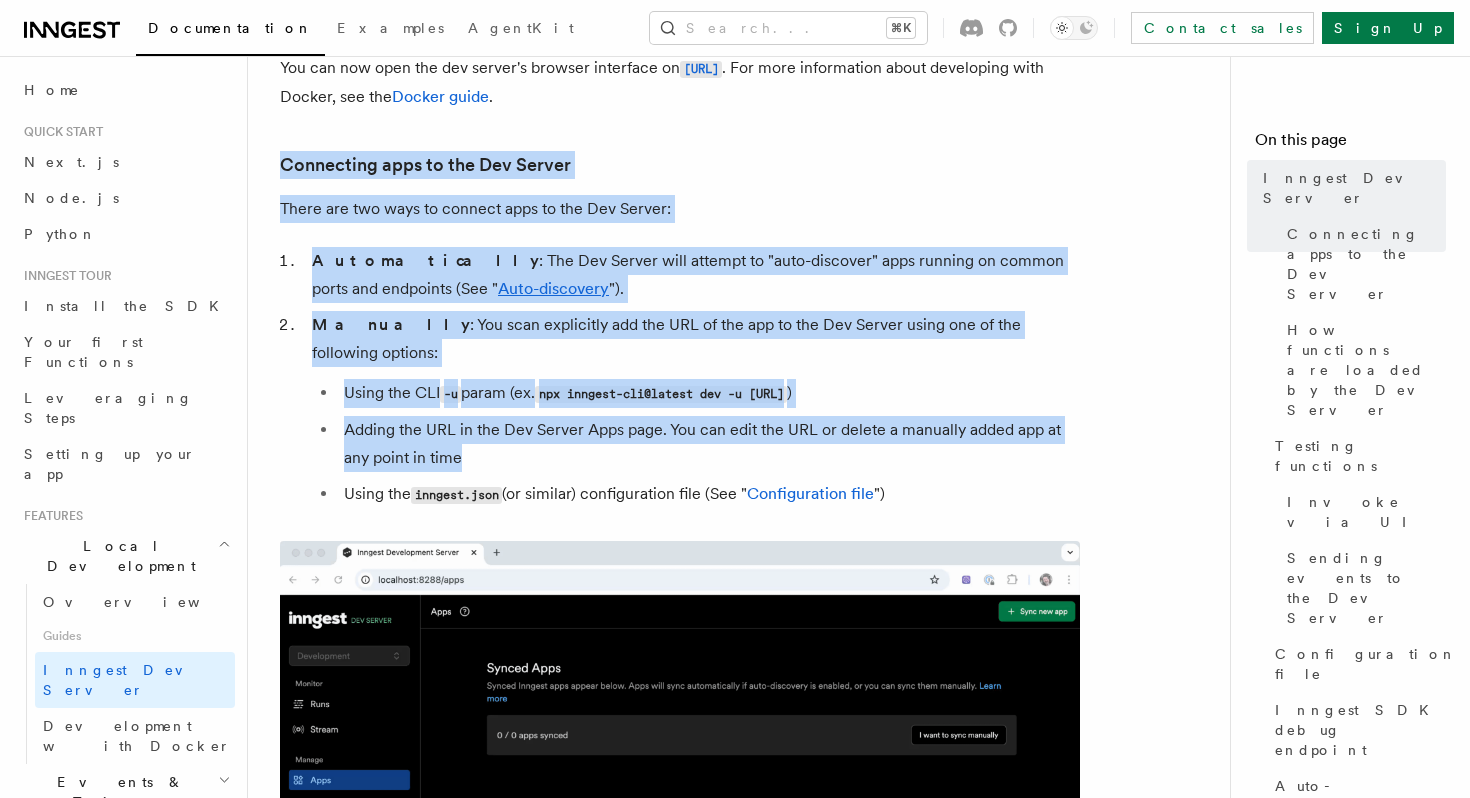 click at bounding box center [461, 441] 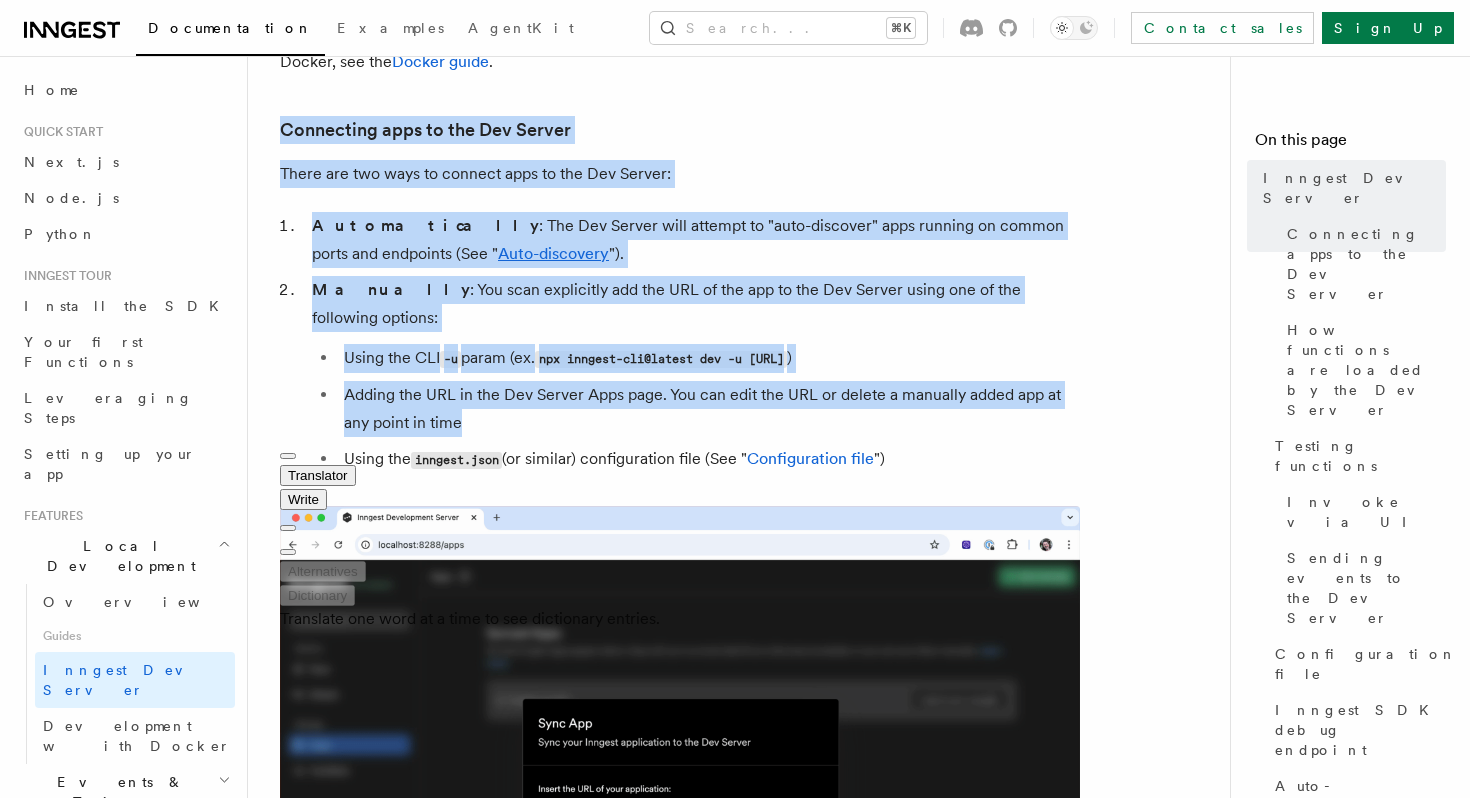 scroll, scrollTop: 1193, scrollLeft: 0, axis: vertical 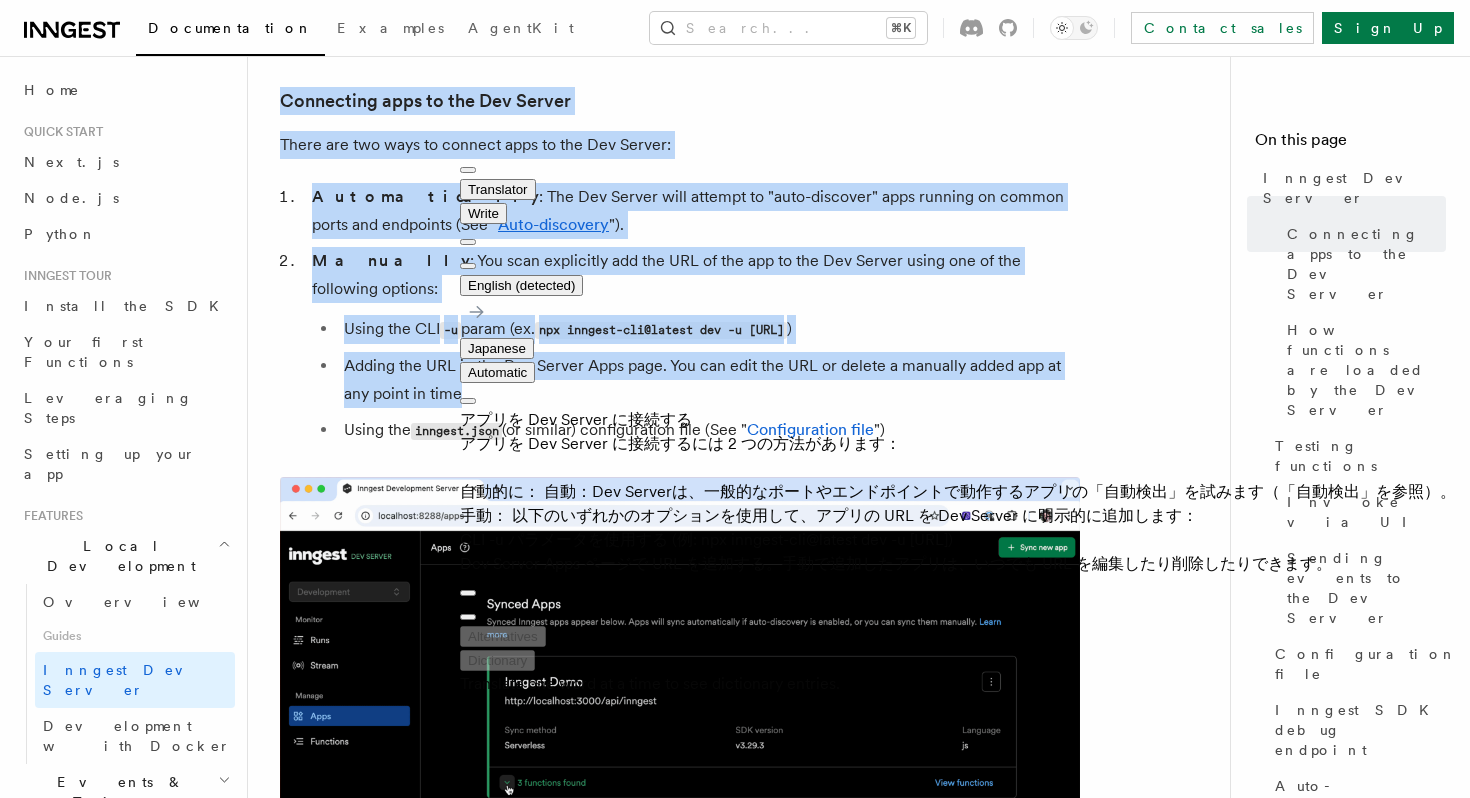click on "アプリを Dev Server に接続する アプリを Dev Server に接続するには 2 つの方法があります： 自動的に： 自動：Dev Serverは、一般的なポートやエンドポイントで動作するアプリの「自動検出」を試みます（「自動検出」を参照）。 手動： 以下のいずれかのオプションを使用して、アプリの URL を Dev Server に明示的に追加します： CLI -u パラメータを使用する (例: npx inngest-cli@latest dev -u [URL]) Dev Server Apps ページで URL を追加する。手動で追加したアプリは、いつでも URL を編集したり削除したりできます。" at bounding box center (958, 492) 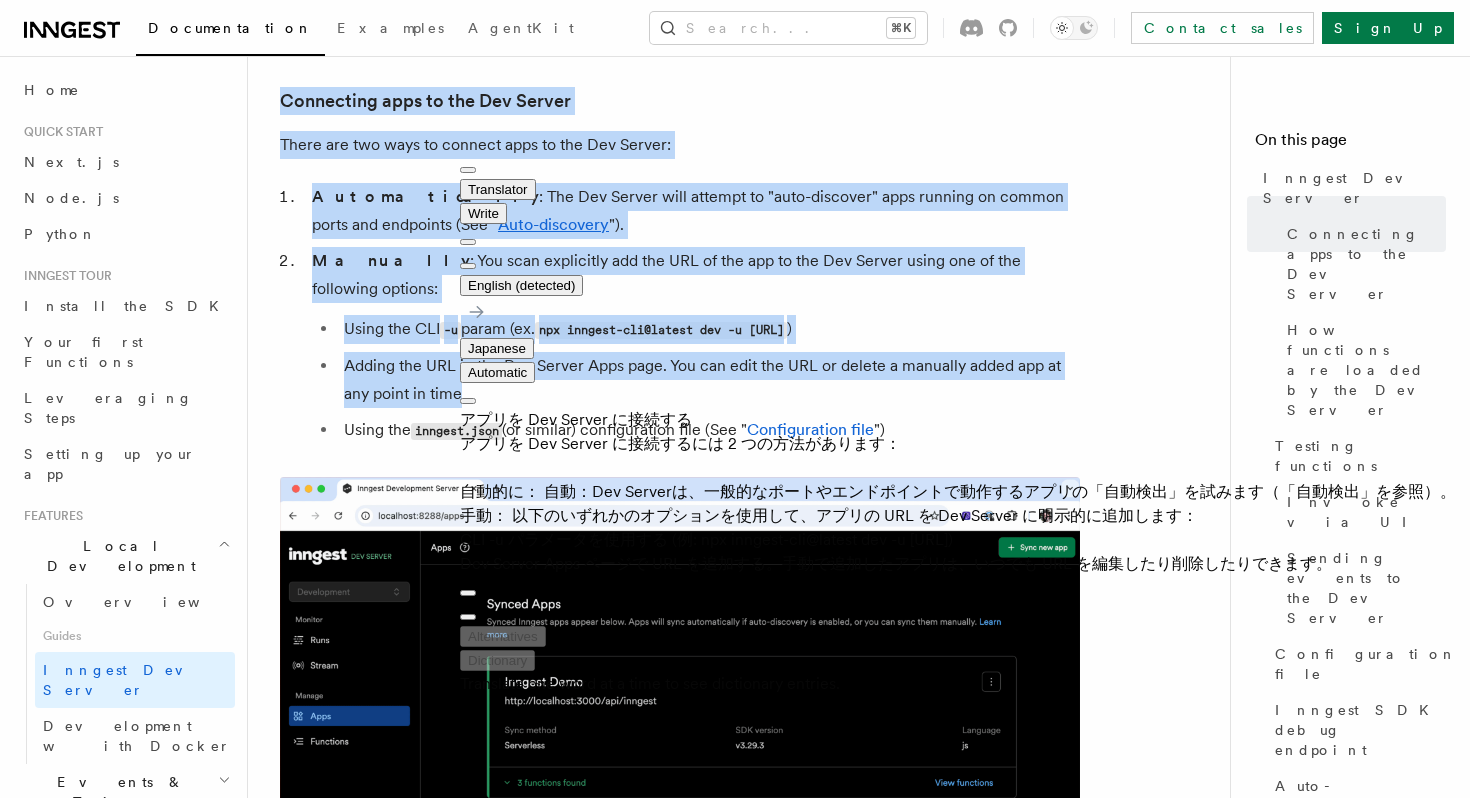 click on "アプリを Dev Server に接続する アプリを Dev Server に接続するには 2 つの方法があります： 自動的に： 自動：Dev Serverは、一般的なポートやエンドポイントで動作するアプリの「自動検出」を試みます（「自動検出」を参照）。 手動： 以下のいずれかのオプションを使用して、アプリの URL を Dev Server に明示的に追加します： CLI -u パラメータを使用する (例: npx inngest-cli@latest dev -u [URL]) Dev Server Apps ページで URL を追加する。手動で追加したアプリは、いつでも URL を編集したり削除したりできます。" at bounding box center (958, 492) 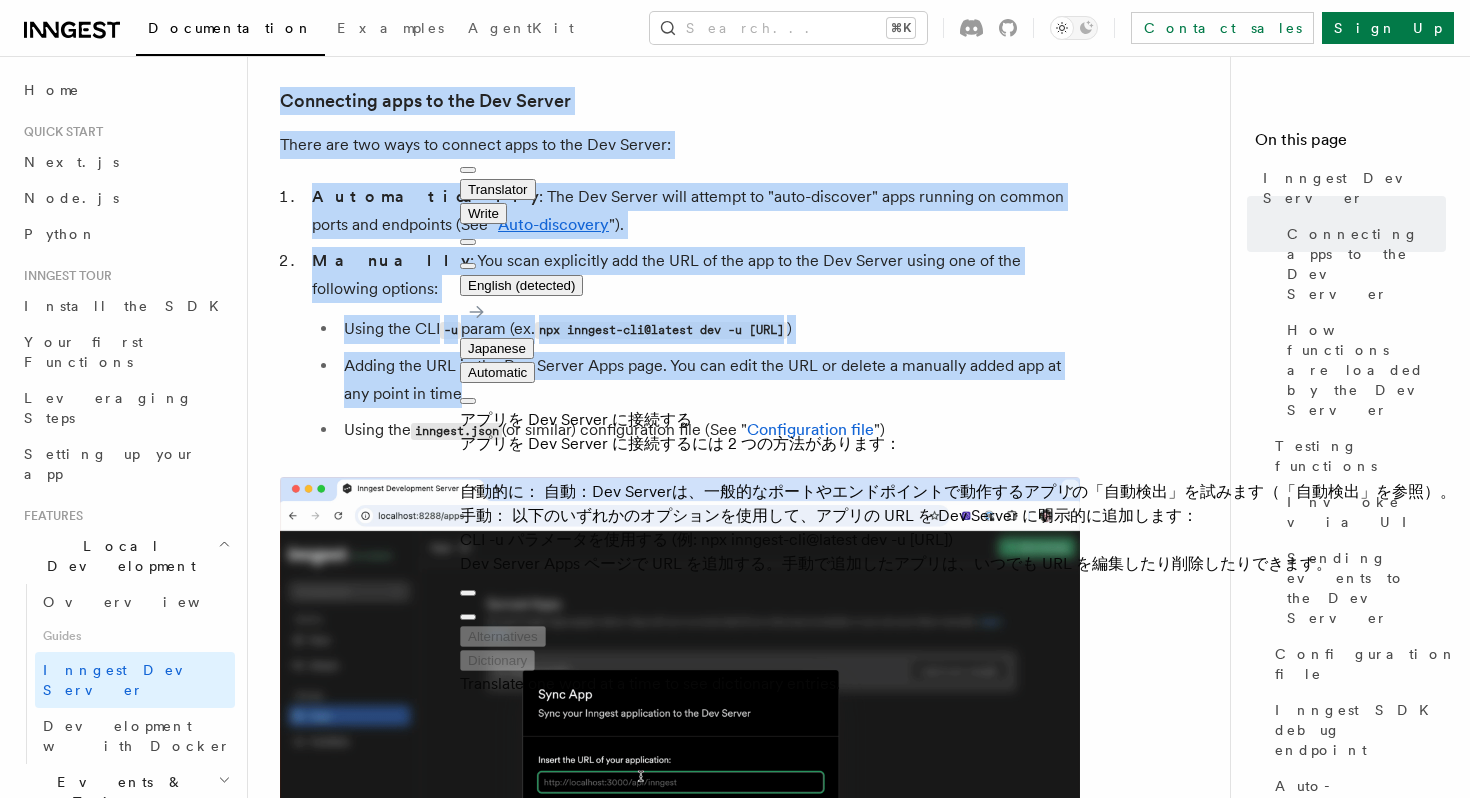click on "アプリを Dev Server に接続する アプリを Dev Server に接続するには 2 つの方法があります： 自動的に： 自動：Dev Serverは、一般的なポートやエンドポイントで動作するアプリの「自動検出」を試みます（「自動検出」を参照）。 手動： 以下のいずれかのオプションを使用して、アプリの URL を Dev Server に明示的に追加します： CLI -u パラメータを使用する (例: npx inngest-cli@latest dev -u [URL]) Dev Server Apps ページで URL を追加する。手動で追加したアプリは、いつでも URL を編集したり削除したりできます。" at bounding box center [958, 492] 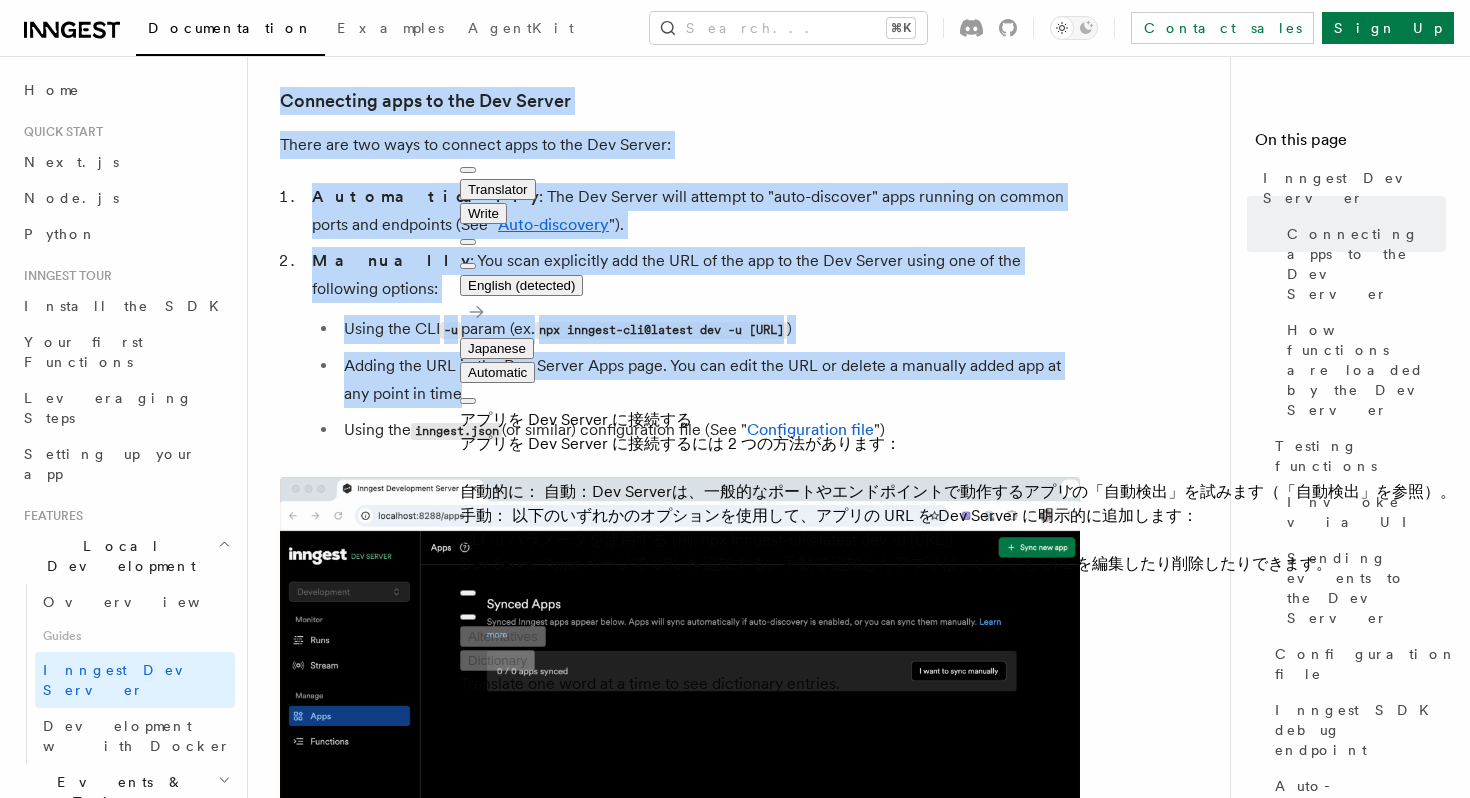 click on "アプリを Dev Server に接続する アプリを Dev Server に接続するには 2 つの方法があります： 自動的に： 自動：Dev Serverは、一般的なポートやエンドポイントで動作するアプリの「自動検出」を試みます（「自動検出」を参照）。 手動： 以下のいずれかのオプションを使用して、アプリの URL を Dev Server に明示的に追加します： CLI -u パラメータを使用する (例: npx inngest-cli@latest dev -u [URL]) Dev Server Apps ページで URL を追加する。手動で追加したアプリは、いつでも URL を編集したり削除したりできます。" at bounding box center (958, 492) 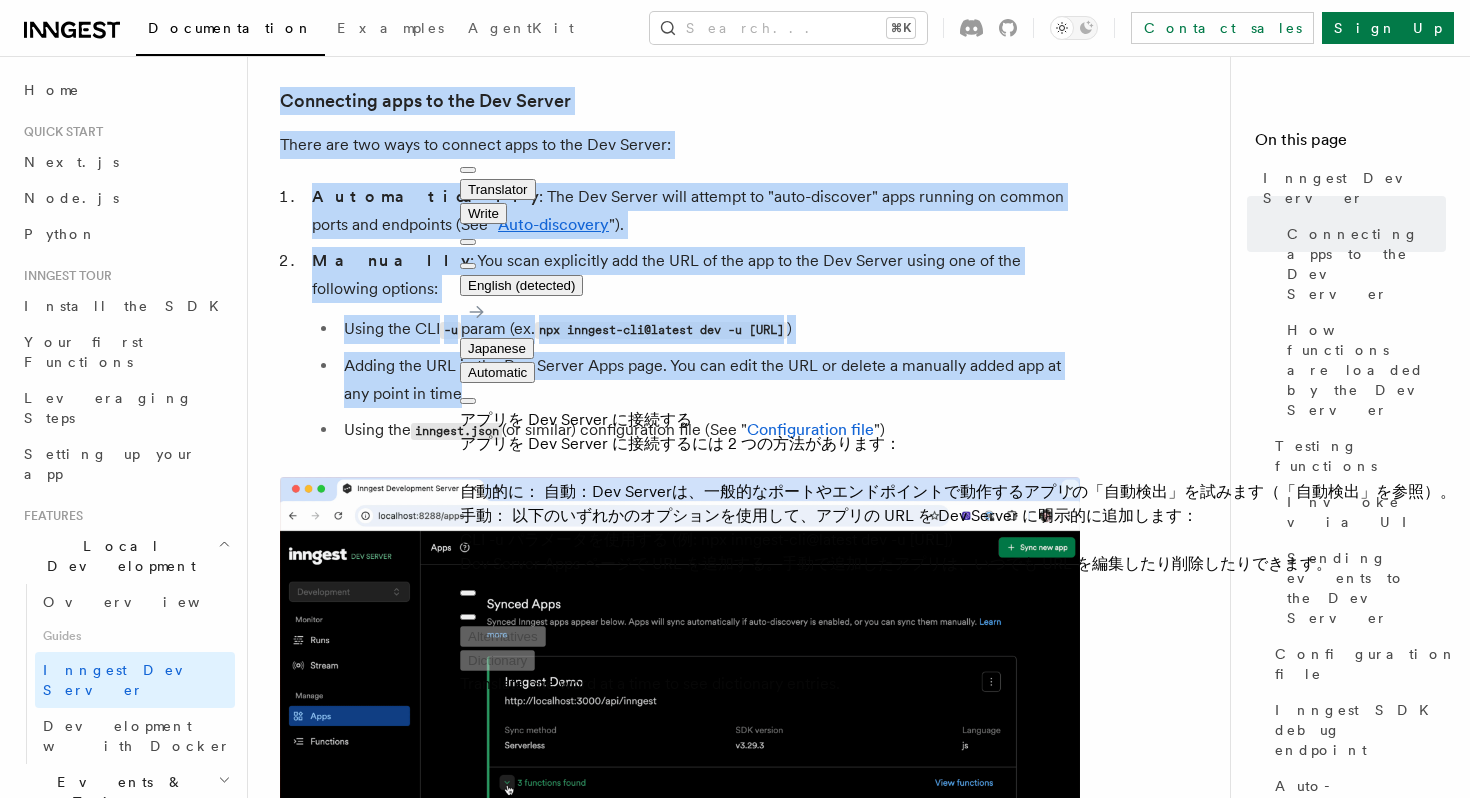 click on "アプリを Dev Server に接続する アプリを Dev Server に接続するには 2 つの方法があります： 自動的に： 自動：Dev Serverは、一般的なポートやエンドポイントで動作するアプリの「自動検出」を試みます（「自動検出」を参照）。 手動： 以下のいずれかのオプションを使用して、アプリの URL を Dev Server に明示的に追加します： CLI -u パラメータを使用する (例: npx inngest-cli@latest dev -u [URL]) Dev Server Apps ページで URL を追加する。手動で追加したアプリは、いつでも URL を編集したり削除したりできます。" at bounding box center (958, 492) 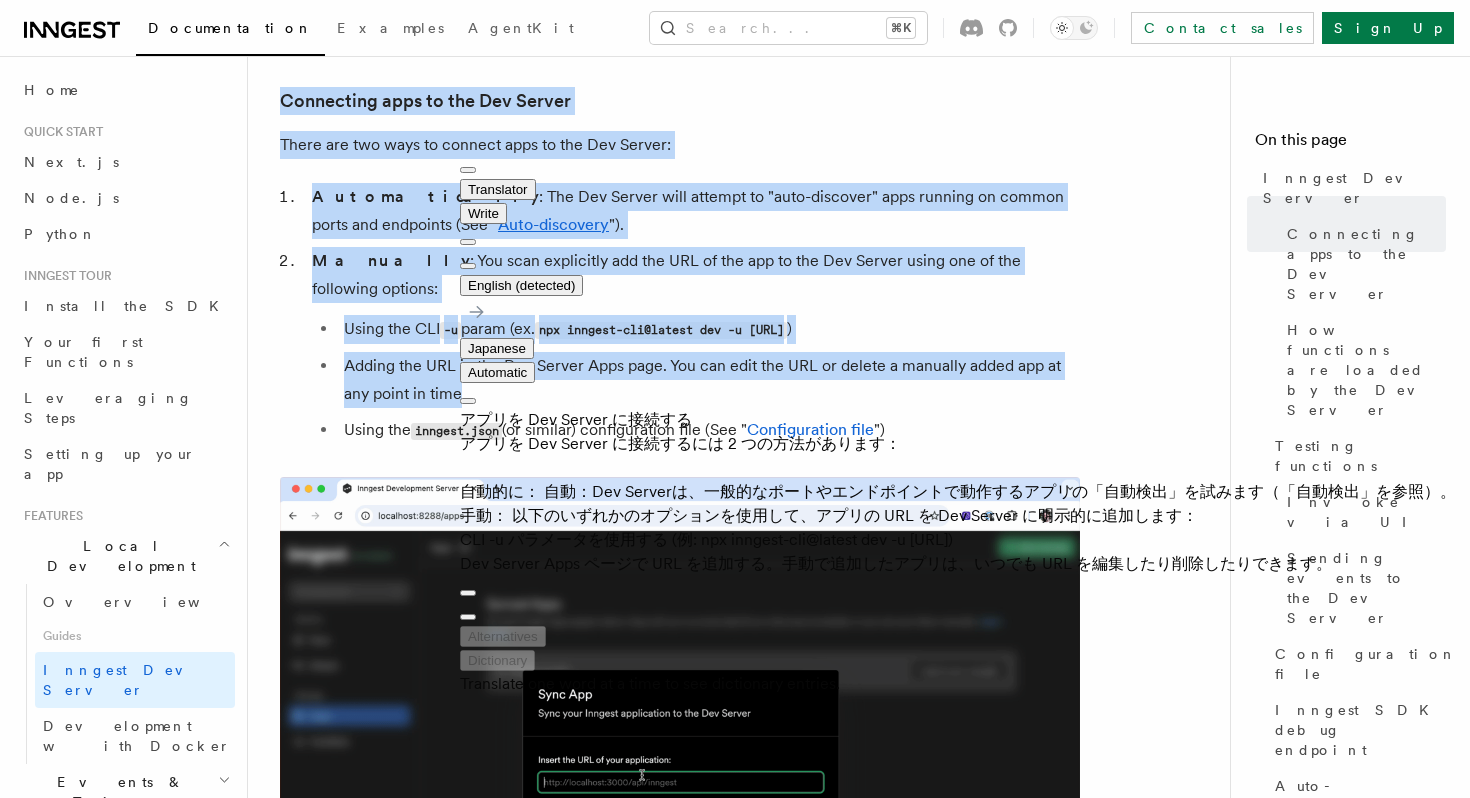 click on "アプリを Dev Server に接続する アプリを Dev Server に接続するには 2 つの方法があります： 自動的に： 自動：Dev Serverは、一般的なポートやエンドポイントで動作するアプリの「自動検出」を試みます（「自動検出」を参照）。 手動： 以下のいずれかのオプションを使用して、アプリの URL を Dev Server に明示的に追加します： CLI -u パラメータを使用する (例: npx inngest-cli@latest dev -u [URL]) Dev Server Apps ページで URL を追加する。手動で追加したアプリは、いつでも URL を編集したり削除したりできます。" at bounding box center [958, 492] 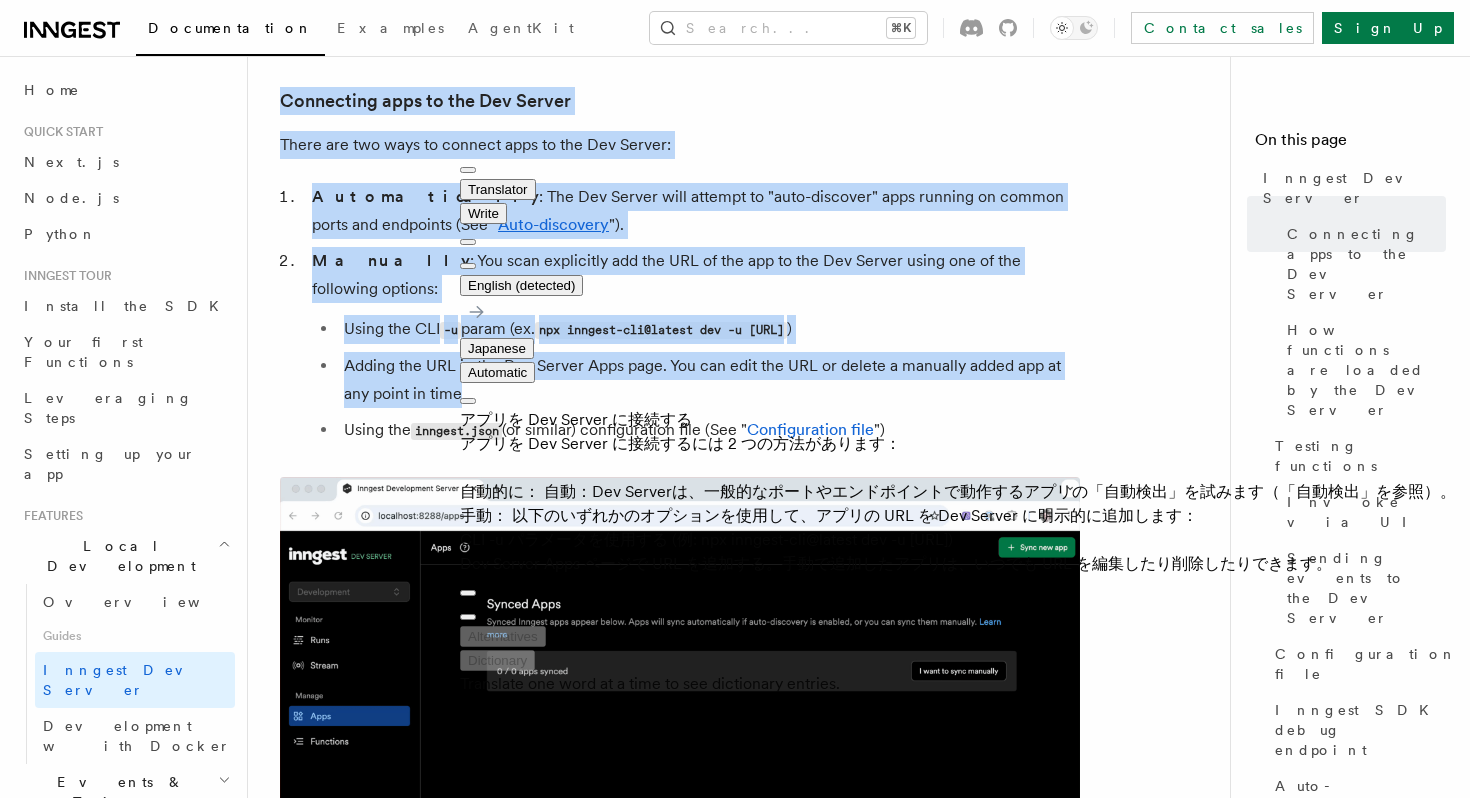 click on "アプリを Dev Server に接続する アプリを Dev Server に接続するには 2 つの方法があります： 自動的に： 自動：Dev Serverは、一般的なポートやエンドポイントで動作するアプリの「自動検出」を試みます（「自動検出」を参照）。 手動： 以下のいずれかのオプションを使用して、アプリの URL を Dev Server に明示的に追加します： CLI -u パラメータを使用する (例: npx inngest-cli@latest dev -u [URL]) Dev Server Apps ページで URL を追加する。手動で追加したアプリは、いつでも URL を編集したり削除したりできます。" at bounding box center (958, 492) 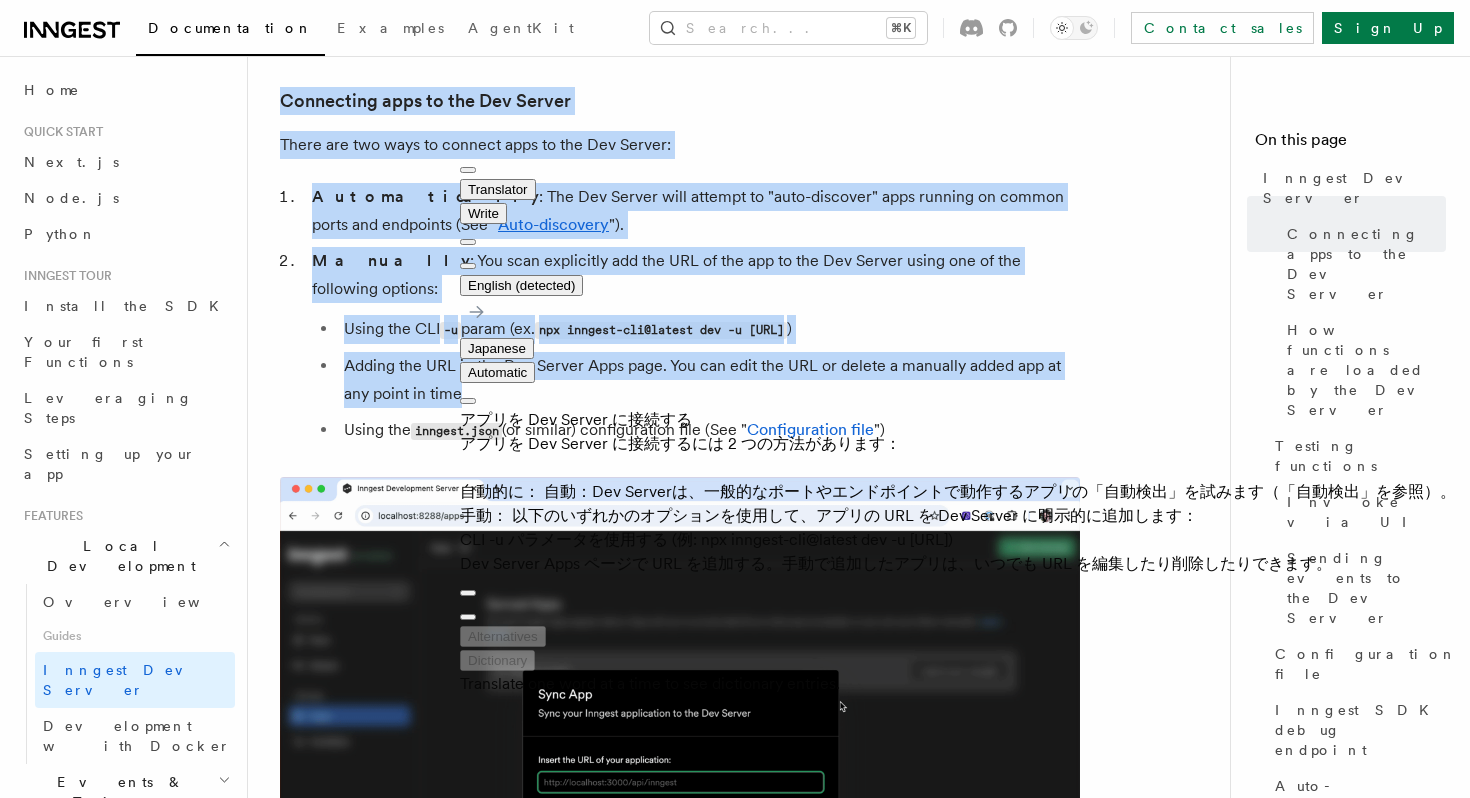 click on "アプリを Dev Server に接続する アプリを Dev Server に接続するには 2 つの方法があります： 自動的に： 自動：Dev Serverは、一般的なポートやエンドポイントで動作するアプリの「自動検出」を試みます（「自動検出」を参照）。 手動： 以下のいずれかのオプションを使用して、アプリの URL を Dev Server に明示的に追加します： CLI -u パラメータを使用する (例: npx inngest-cli@latest dev -u [URL]) Dev Server Apps ページで URL を追加する。手動で追加したアプリは、いつでも URL を編集したり削除したりできます。" at bounding box center (958, 492) 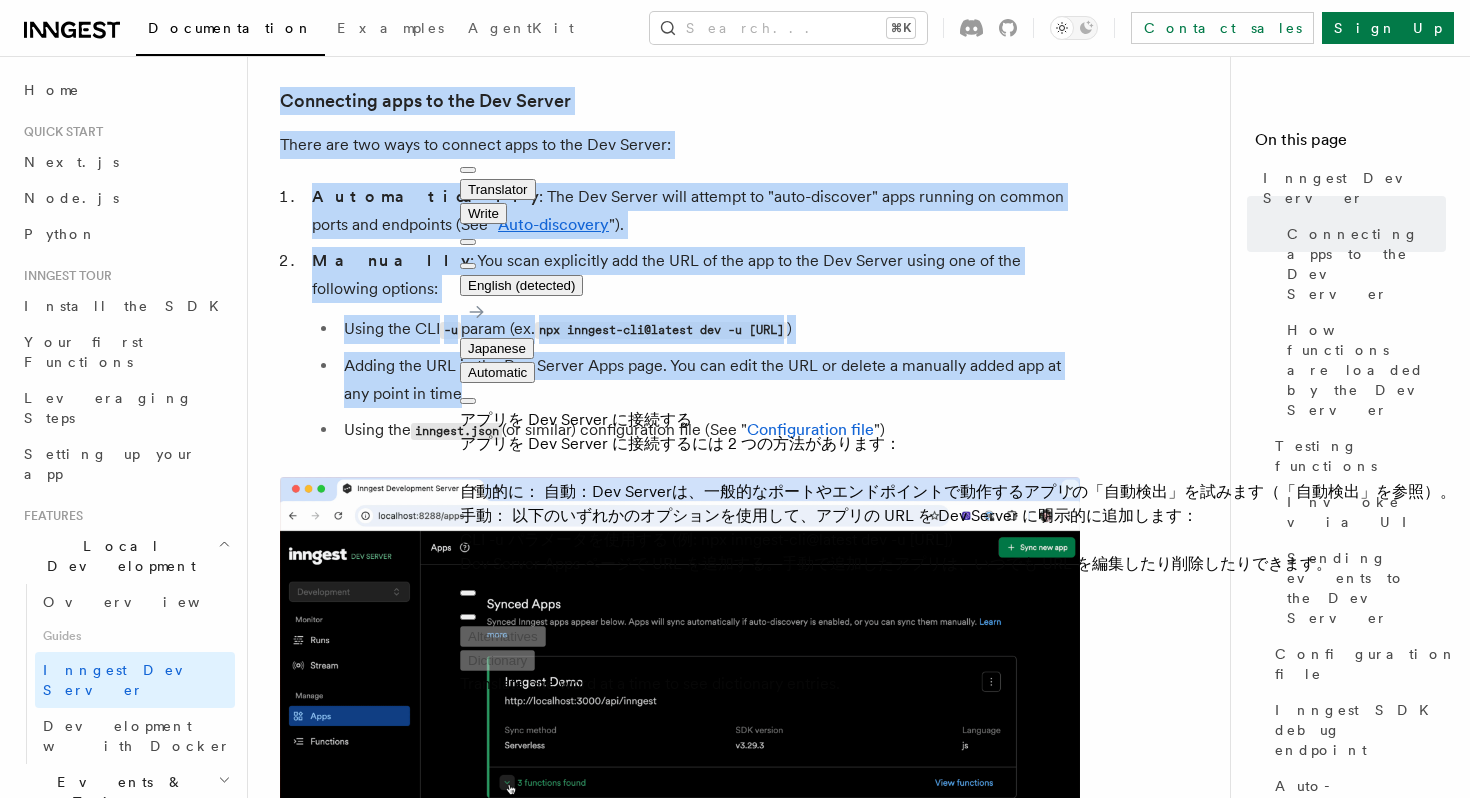 click on "アプリを Dev Server に接続する アプリを Dev Server に接続するには 2 つの方法があります： 自動的に： 自動：Dev Serverは、一般的なポートやエンドポイントで動作するアプリの「自動検出」を試みます（「自動検出」を参照）。 手動： 以下のいずれかのオプションを使用して、アプリの URL を Dev Server に明示的に追加します： CLI -u パラメータを使用する (例: npx inngest-cli@latest dev -u [URL]) Dev Server Apps ページで URL を追加する。手動で追加したアプリは、いつでも URL を編集したり削除したりできます。" at bounding box center [958, 492] 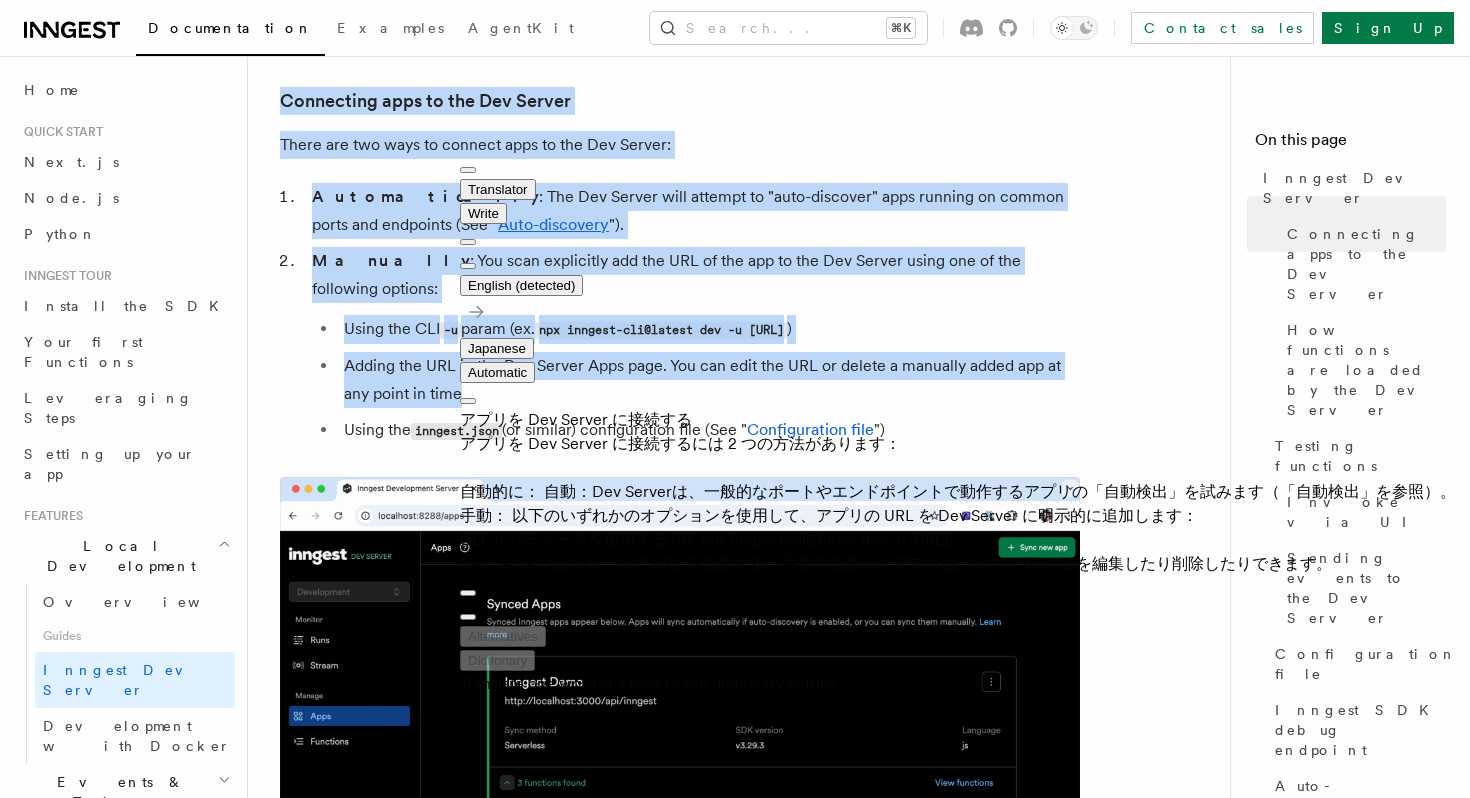 click on "アプリを Dev Server に接続する アプリを Dev Server に接続するには 2 つの方法があります： 自動的に： 自動：Dev Serverは、一般的なポートやエンドポイントで動作するアプリの「自動検出」を試みます（「自動検出」を参照）。 手動： 以下のいずれかのオプションを使用して、アプリの URL を Dev Server に明示的に追加します： CLI -u パラメータを使用する (例: npx inngest-cli@latest dev -u [URL]) Dev Server Apps ページで URL を追加する。手動で追加したアプリは、いつでも URL を編集したり削除したりできます。" at bounding box center (958, 492) 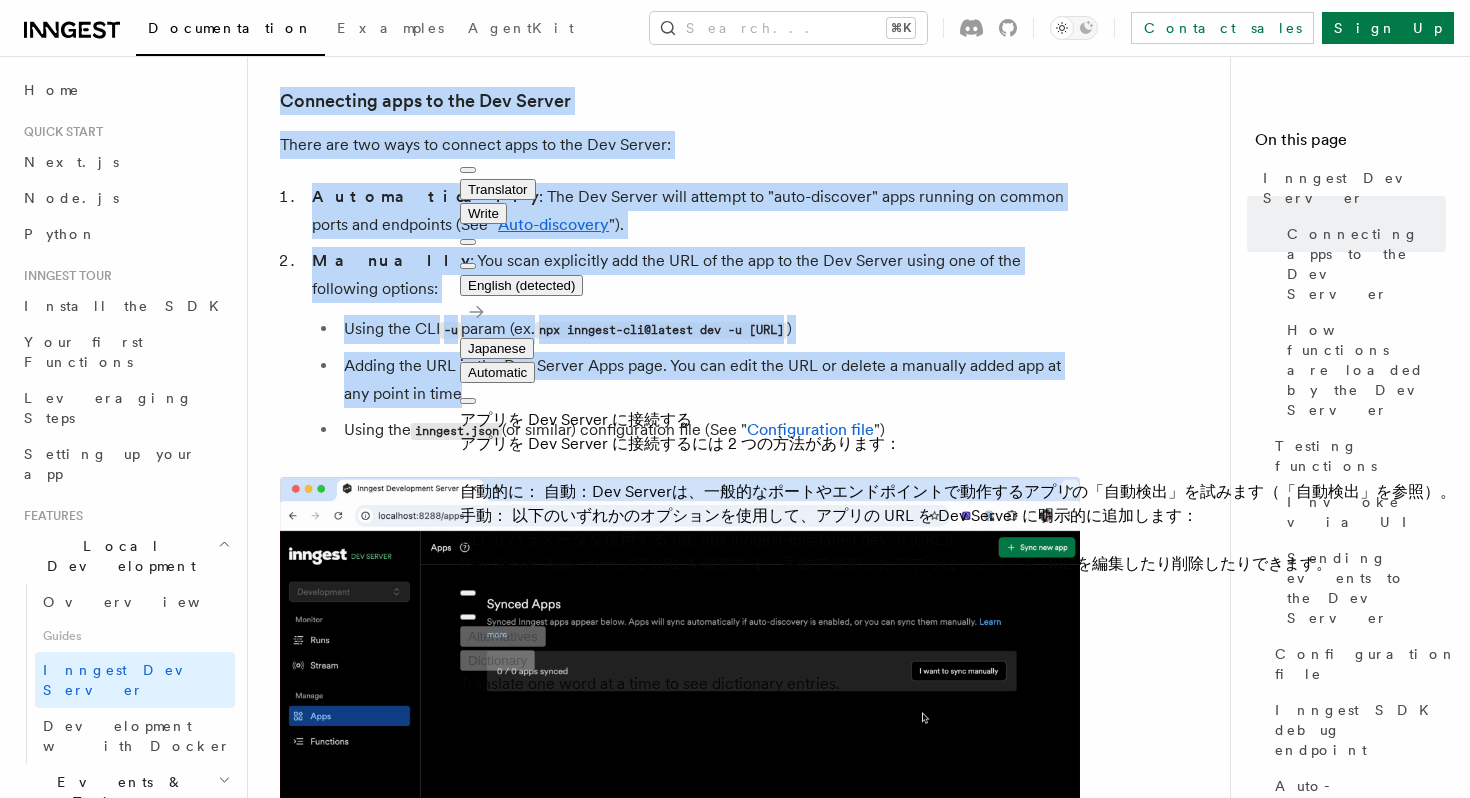 click on "アプリを Dev Server に接続する アプリを Dev Server に接続するには 2 つの方法があります： 自動的に： 自動：Dev Serverは、一般的なポートやエンドポイントで動作するアプリの「自動検出」を試みます（「自動検出」を参照）。 手動： 以下のいずれかのオプションを使用して、アプリの URL を Dev Server に明示的に追加します： CLI -u パラメータを使用する (例: npx inngest-cli@latest dev -u [URL]) Dev Server Apps ページで URL を追加する。手動で追加したアプリは、いつでも URL を編集したり削除したりできます。" at bounding box center [958, 492] 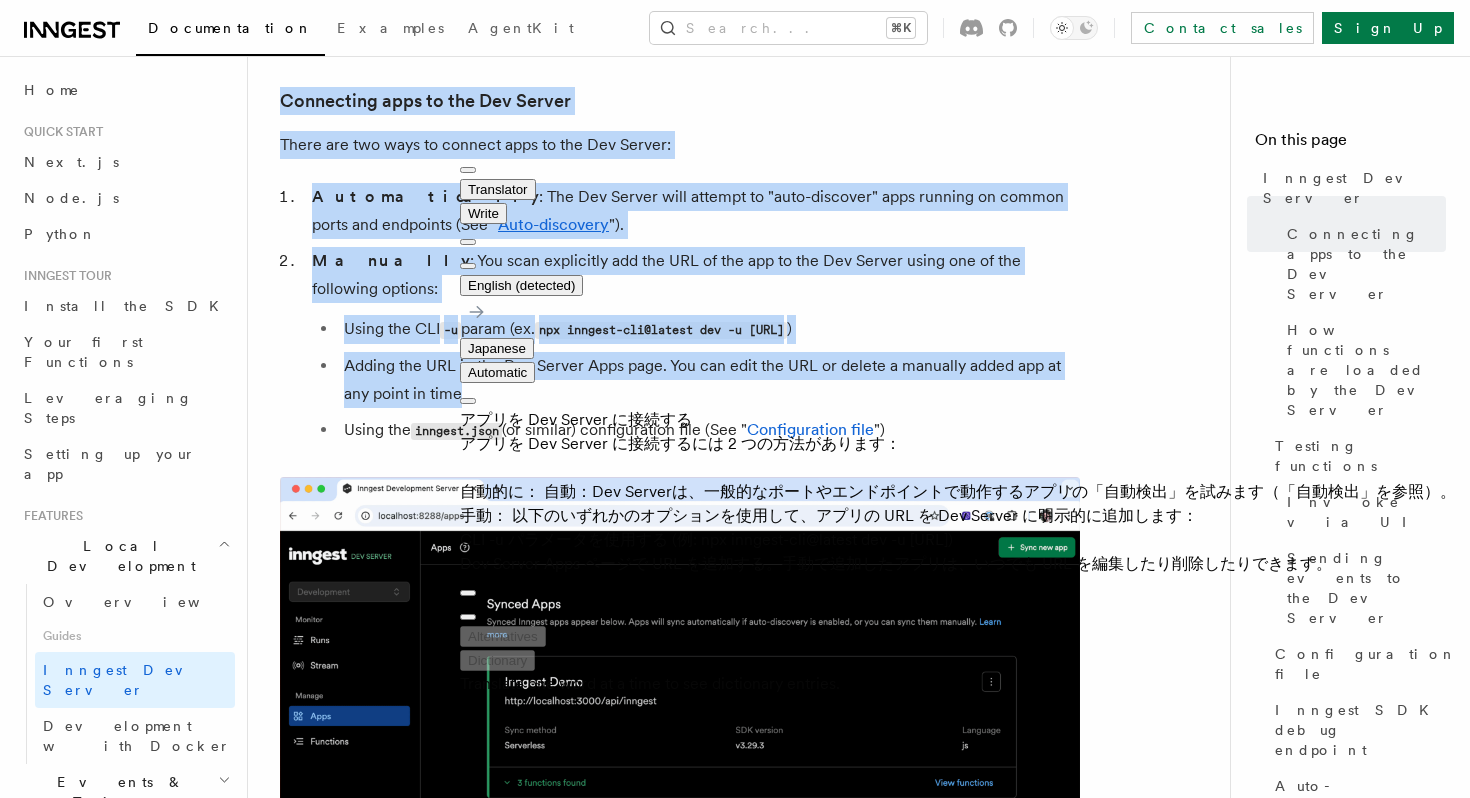 click on "アプリを Dev Server に接続する アプリを Dev Server に接続するには 2 つの方法があります： 自動的に： 自動：Dev Serverは、一般的なポートやエンドポイントで動作するアプリの「自動検出」を試みます（「自動検出」を参照）。 手動： 以下のいずれかのオプションを使用して、アプリの URL を Dev Server に明示的に追加します： CLI -u パラメータを使用する (例: npx inngest-cli@latest dev -u [URL]) Dev Server Apps ページで URL を追加する。手動で追加したアプリは、いつでも URL を編集したり削除したりできます。" at bounding box center [958, 492] 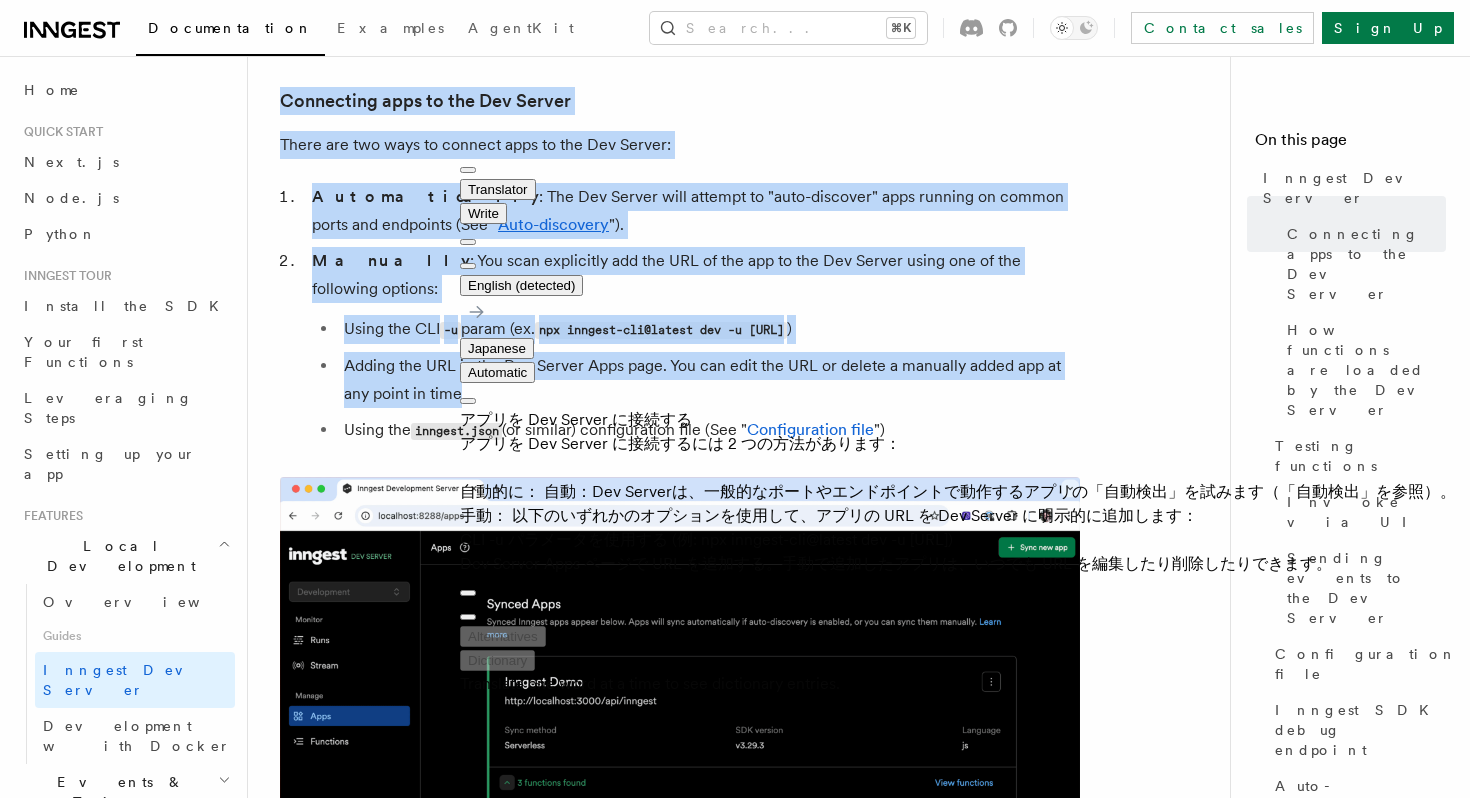 click on "アプリを Dev Server に接続する アプリを Dev Server に接続するには 2 つの方法があります： 自動的に： 自動：Dev Serverは、一般的なポートやエンドポイントで動作するアプリの「自動検出」を試みます（「自動検出」を参照）。 手動： 以下のいずれかのオプションを使用して、アプリの URL を Dev Server に明示的に追加します： CLI -u パラメータを使用する (例: npx inngest-cli@latest dev -u [URL]) Dev Server Apps ページで URL を追加する。手動で追加したアプリは、いつでも URL を編集したり削除したりできます。" at bounding box center [958, 492] 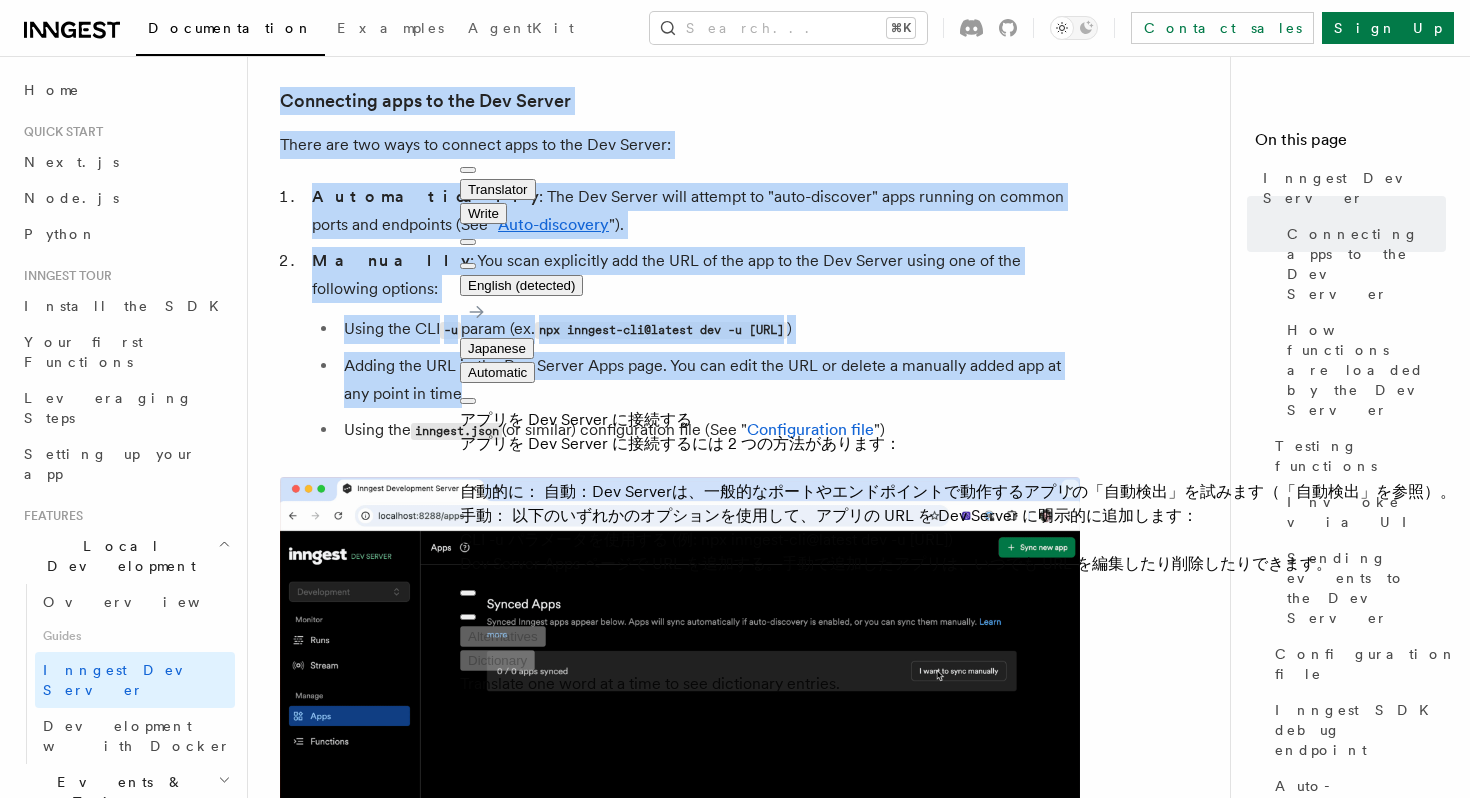 click on "アプリを Dev Server に接続する アプリを Dev Server に接続するには 2 つの方法があります： 自動的に： 自動：Dev Serverは、一般的なポートやエンドポイントで動作するアプリの「自動検出」を試みます（「自動検出」を参照）。 手動： 以下のいずれかのオプションを使用して、アプリの URL を Dev Server に明示的に追加します： CLI -u パラメータを使用する (例: npx inngest-cli@latest dev -u [URL]) Dev Server Apps ページで URL を追加する。手動で追加したアプリは、いつでも URL を編集したり削除したりできます。" at bounding box center [958, 492] 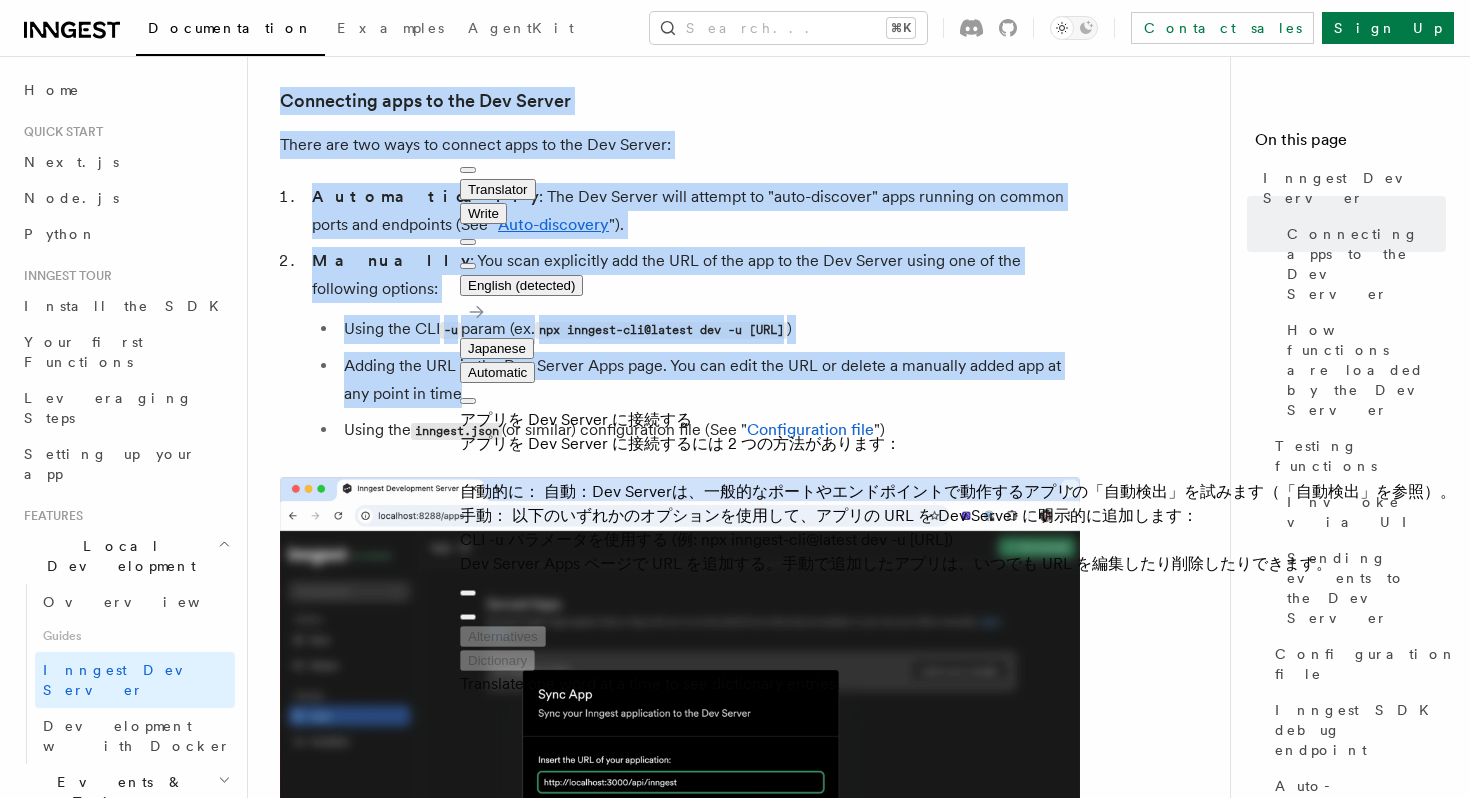 click on "アプリを Dev Server に接続する アプリを Dev Server に接続するには 2 つの方法があります： 自動的に： 自動：Dev Serverは、一般的なポートやエンドポイントで動作するアプリの「自動検出」を試みます（「自動検出」を参照）。 手動： 以下のいずれかのオプションを使用して、アプリの URL を Dev Server に明示的に追加します： CLI -u パラメータを使用する (例: npx inngest-cli@latest dev -u [URL]) Dev Server Apps ページで URL を追加する。手動で追加したアプリは、いつでも URL を編集したり削除したりできます。" at bounding box center (958, 492) 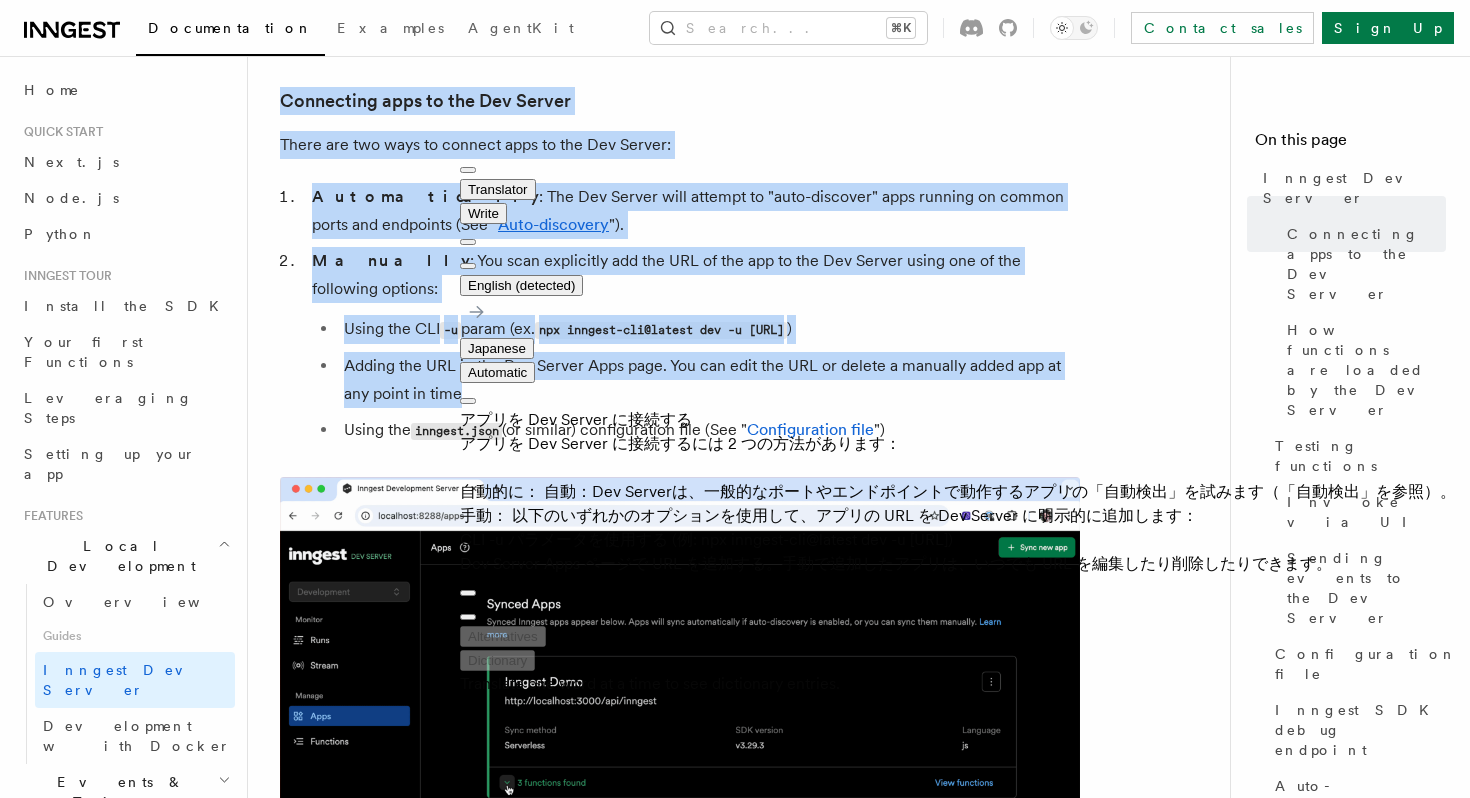 click on "アプリを Dev Server に接続する アプリを Dev Server に接続するには 2 つの方法があります： 自動的に： 自動：Dev Serverは、一般的なポートやエンドポイントで動作するアプリの「自動検出」を試みます（「自動検出」を参照）。 手動： 以下のいずれかのオプションを使用して、アプリの URL を Dev Server に明示的に追加します： CLI -u パラメータを使用する (例: npx inngest-cli@latest dev -u [URL]) Dev Server Apps ページで URL を追加する。手動で追加したアプリは、いつでも URL を編集したり削除したりできます。" at bounding box center (958, 492) 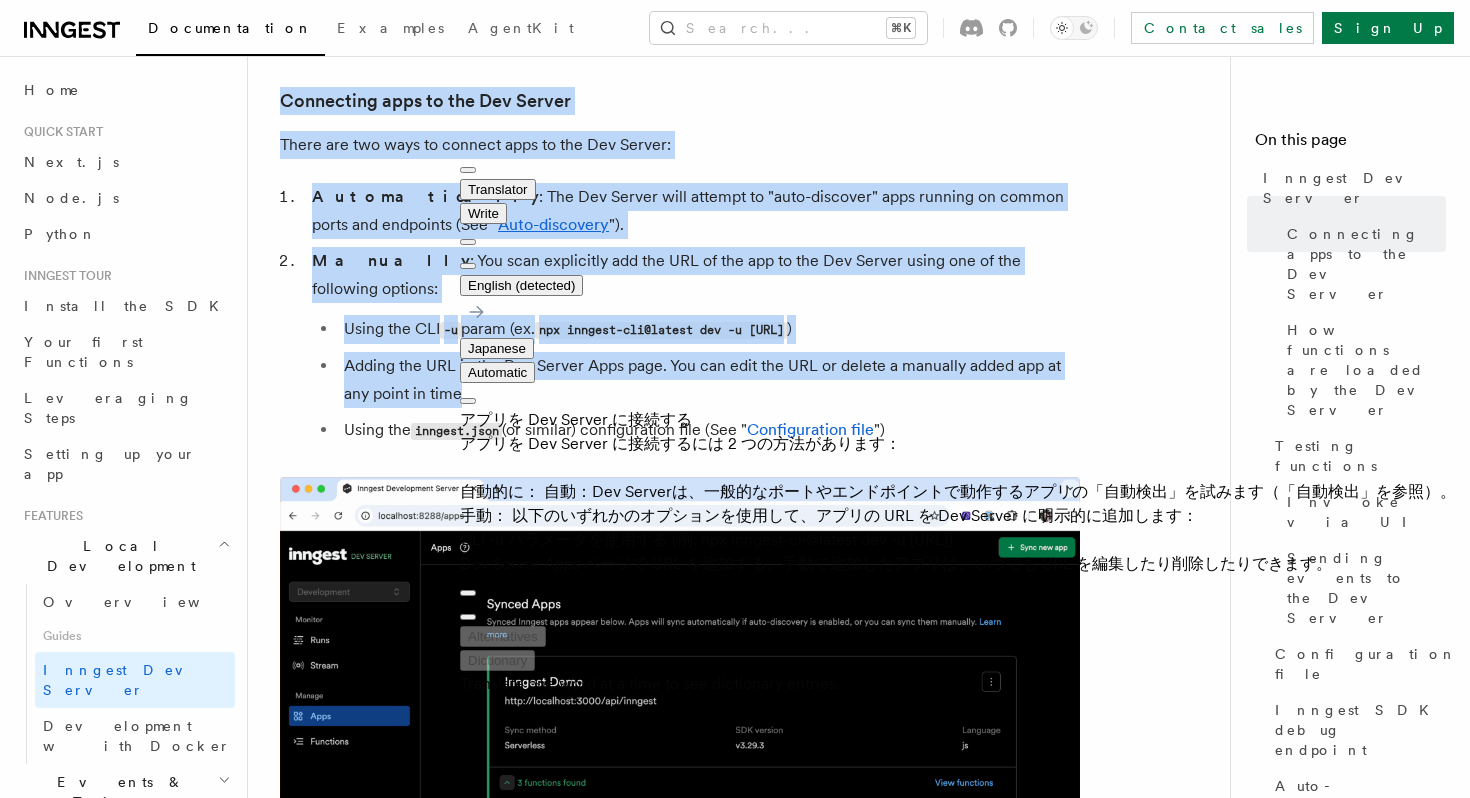 click on "アプリを Dev Server に接続する アプリを Dev Server に接続するには 2 つの方法があります： 自動的に： 自動：Dev Serverは、一般的なポートやエンドポイントで動作するアプリの「自動検出」を試みます（「自動検出」を参照）。 手動： 以下のいずれかのオプションを使用して、アプリの URL を Dev Server に明示的に追加します： CLI -u パラメータを使用する (例: npx inngest-cli@latest dev -u [URL]) Dev Server Apps ページで URL を追加する。手動で追加したアプリは、いつでも URL を編集したり削除したりできます。" at bounding box center (958, 492) 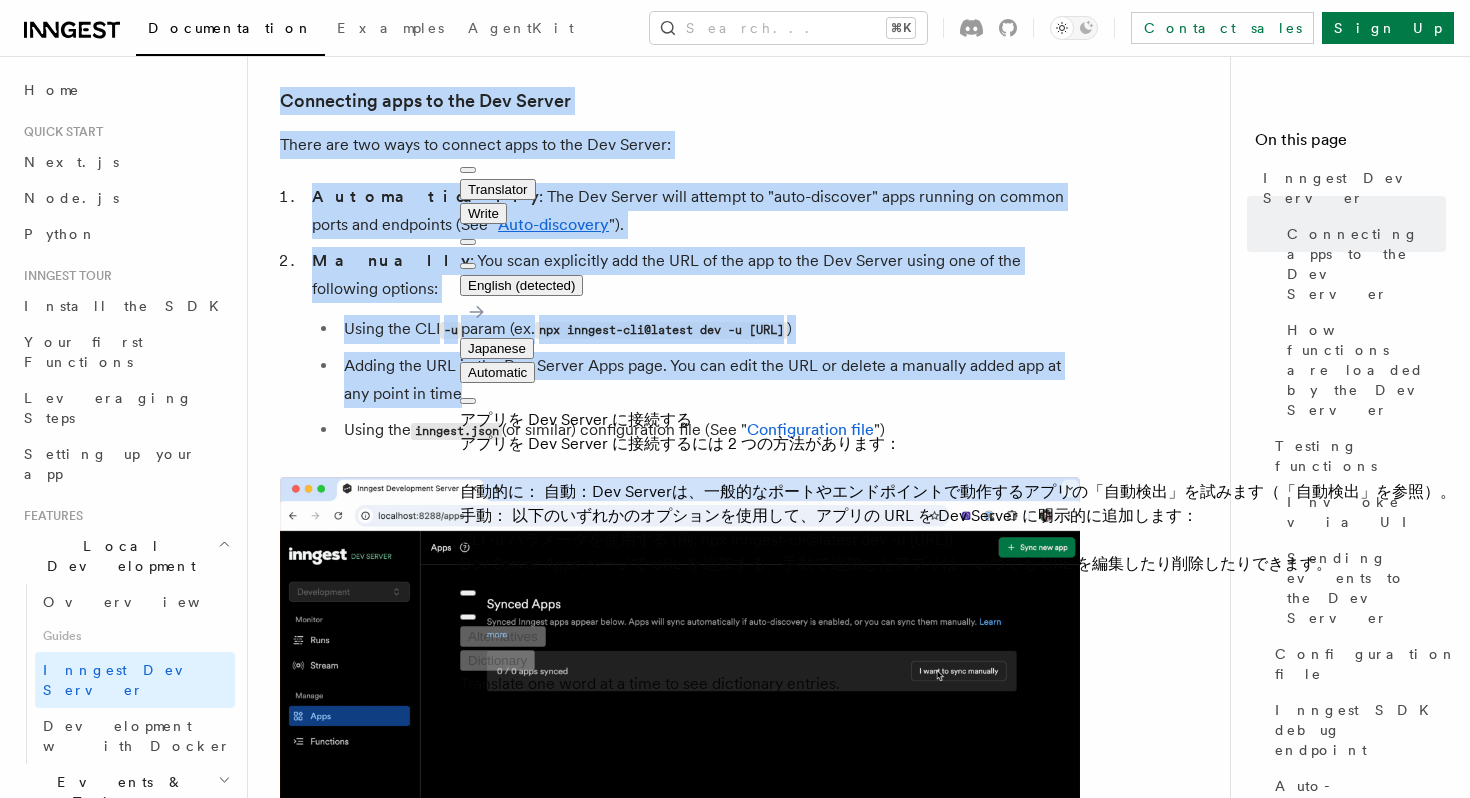 click on "アプリを Dev Server に接続する アプリを Dev Server に接続するには 2 つの方法があります： 自動的に： 自動：Dev Serverは、一般的なポートやエンドポイントで動作するアプリの「自動検出」を試みます（「自動検出」を参照）。 手動： 以下のいずれかのオプションを使用して、アプリの URL を Dev Server に明示的に追加します： CLI -u パラメータを使用する (例: npx inngest-cli@latest dev -u [URL]) Dev Server Apps ページで URL を追加する。手動で追加したアプリは、いつでも URL を編集したり削除したりできます。" at bounding box center (958, 492) 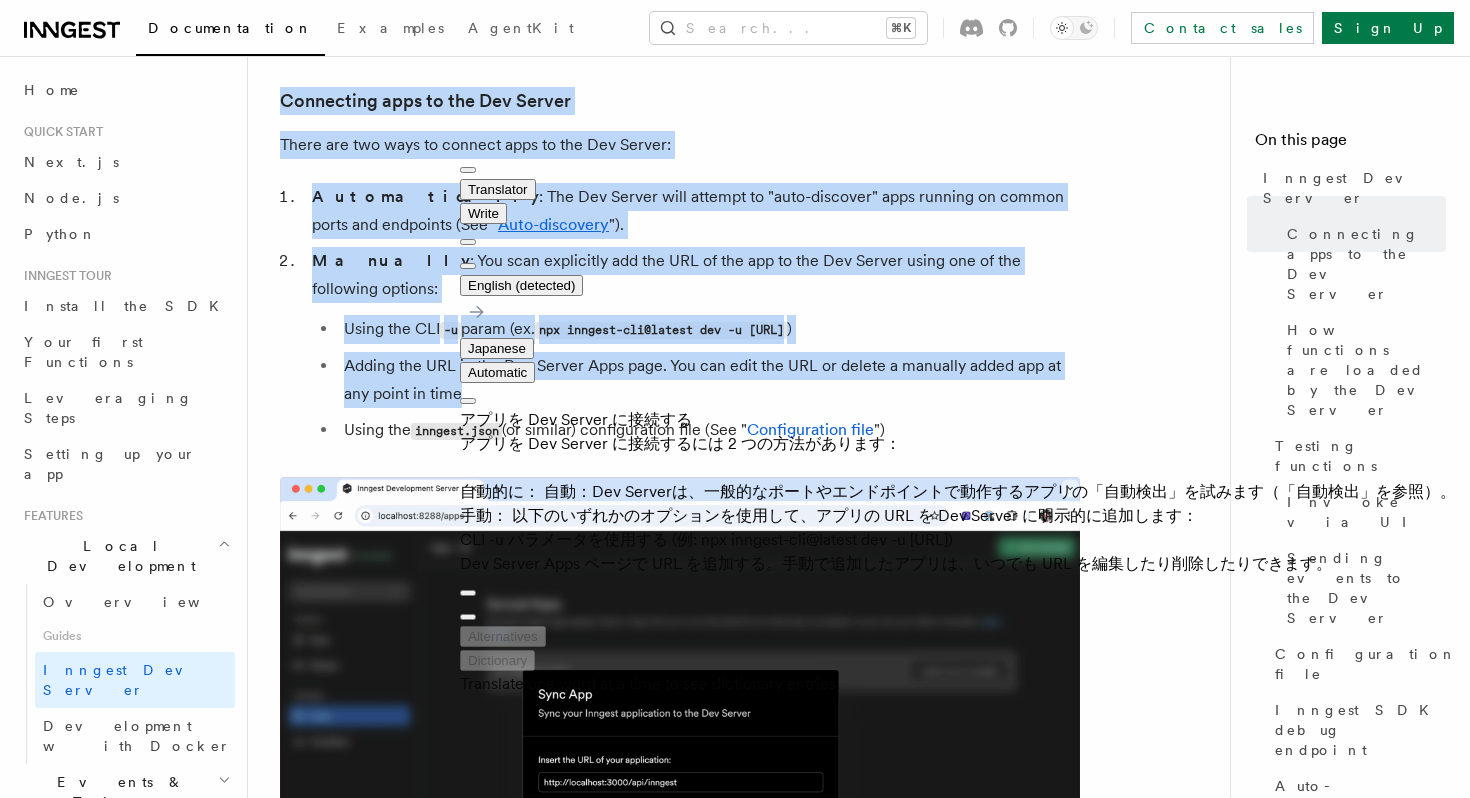 click on "アプリを Dev Server に接続する アプリを Dev Server に接続するには 2 つの方法があります： 自動的に： 自動：Dev Serverは、一般的なポートやエンドポイントで動作するアプリの「自動検出」を試みます（「自動検出」を参照）。 手動： 以下のいずれかのオプションを使用して、アプリの URL を Dev Server に明示的に追加します： CLI -u パラメータを使用する (例: npx inngest-cli@latest dev -u [URL]) Dev Server Apps ページで URL を追加する。手動で追加したアプリは、いつでも URL を編集したり削除したりできます。" at bounding box center [958, 492] 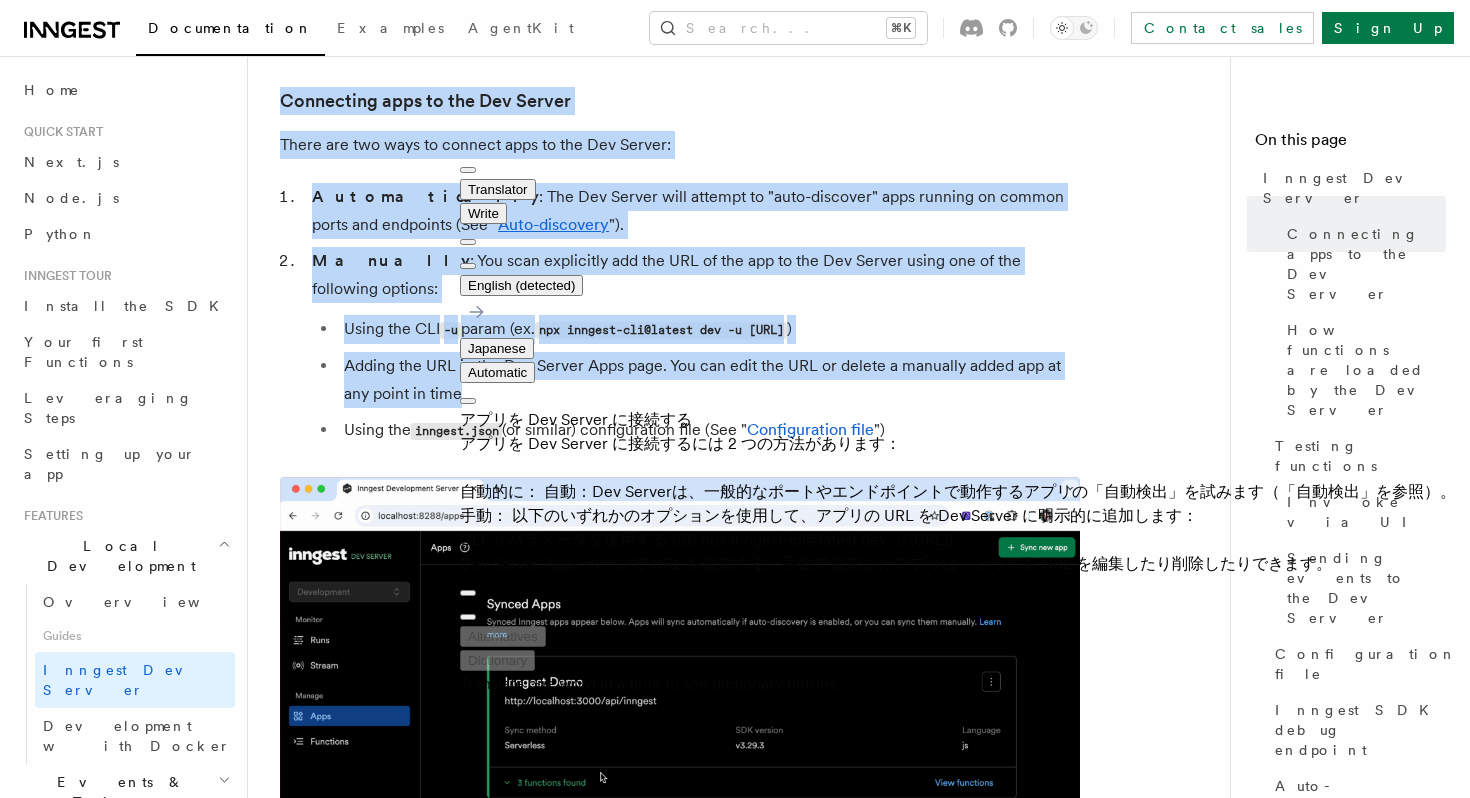 click on "アプリを Dev Server に接続する アプリを Dev Server に接続するには 2 つの方法があります： 自動的に： 自動：Dev Serverは、一般的なポートやエンドポイントで動作するアプリの「自動検出」を試みます（「自動検出」を参照）。 手動： 以下のいずれかのオプションを使用して、アプリの URL を Dev Server に明示的に追加します： CLI -u パラメータを使用する (例: npx inngest-cli@latest dev -u [URL]) Dev Server Apps ページで URL を追加する。手動で追加したアプリは、いつでも URL を編集したり削除したりできます。" at bounding box center (958, 492) 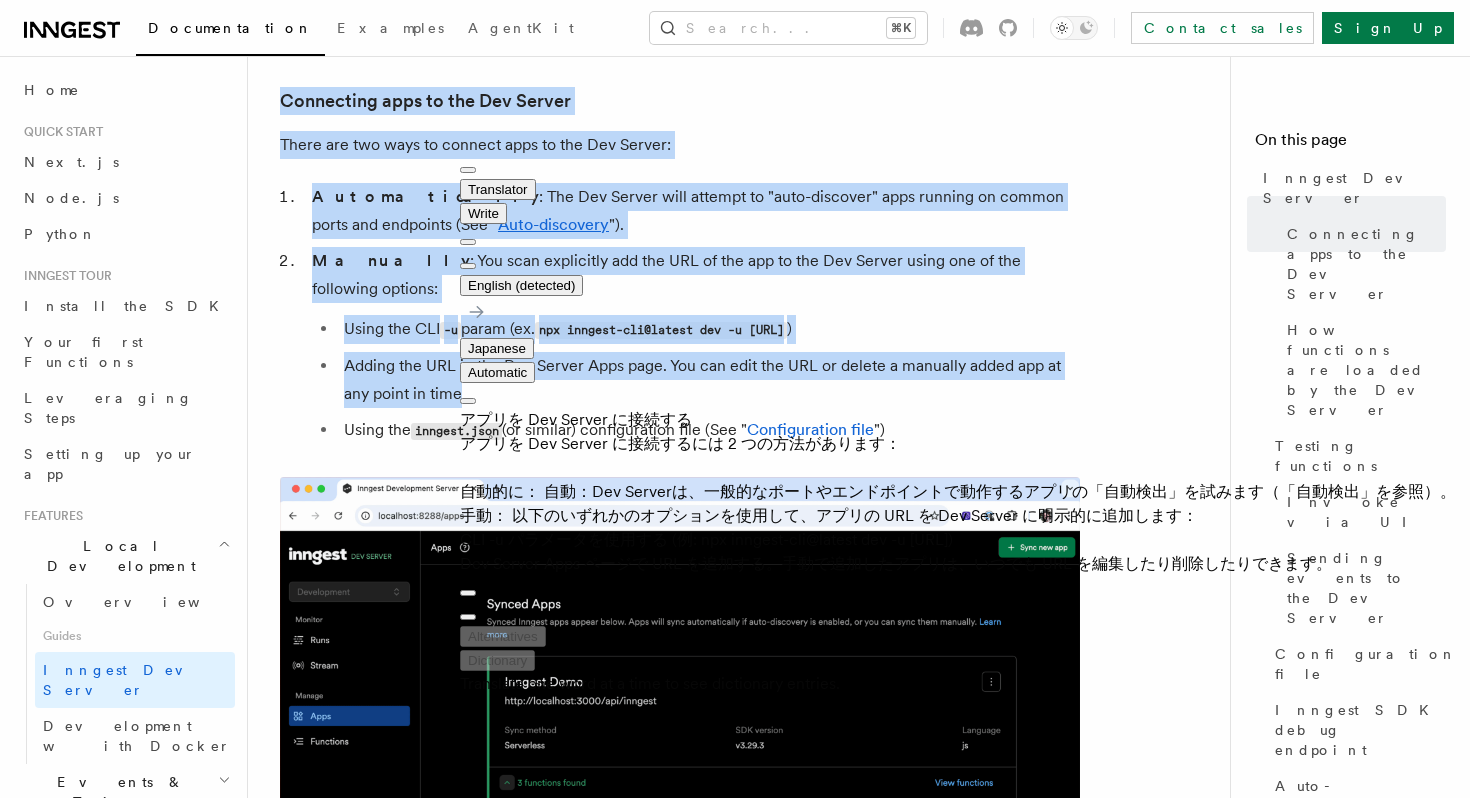 click on "アプリを Dev Server に接続する アプリを Dev Server に接続するには 2 つの方法があります： 自動的に： 自動：Dev Serverは、一般的なポートやエンドポイントで動作するアプリの「自動検出」を試みます（「自動検出」を参照）。 手動： 以下のいずれかのオプションを使用して、アプリの URL を Dev Server に明示的に追加します： CLI -u パラメータを使用する (例: npx inngest-cli@latest dev -u [URL]) Dev Server Apps ページで URL を追加する。手動で追加したアプリは、いつでも URL を編集したり削除したりできます。" at bounding box center (958, 492) 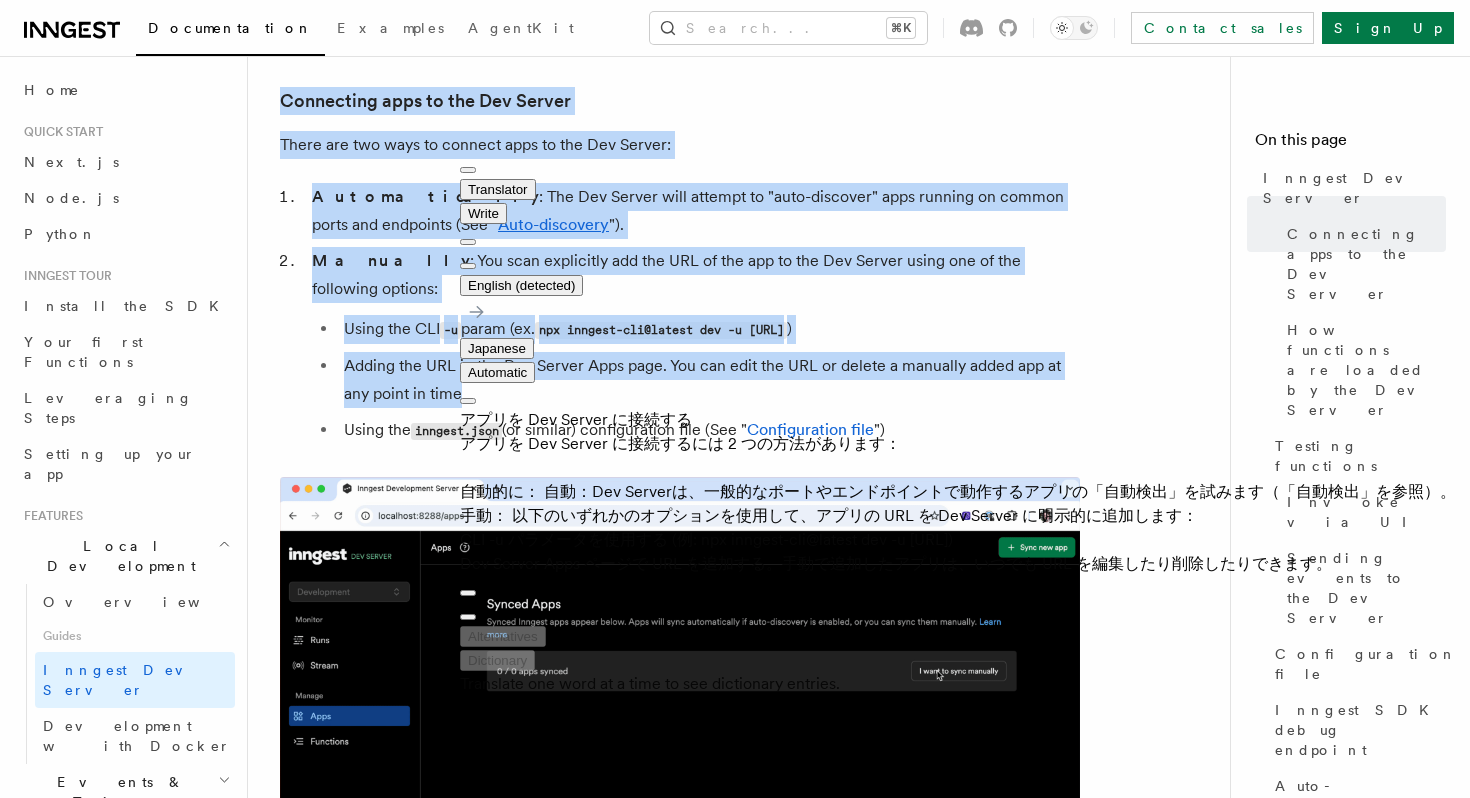 click on "アプリを Dev Server に接続する アプリを Dev Server に接続するには 2 つの方法があります： 自動的に： 自動：Dev Serverは、一般的なポートやエンドポイントで動作するアプリの「自動検出」を試みます（「自動検出」を参照）。 手動： 以下のいずれかのオプションを使用して、アプリの URL を Dev Server に明示的に追加します： CLI -u パラメータを使用する (例: npx inngest-cli@latest dev -u [URL]) Dev Server Apps ページで URL を追加する。手動で追加したアプリは、いつでも URL を編集したり削除したりできます。" at bounding box center (958, 492) 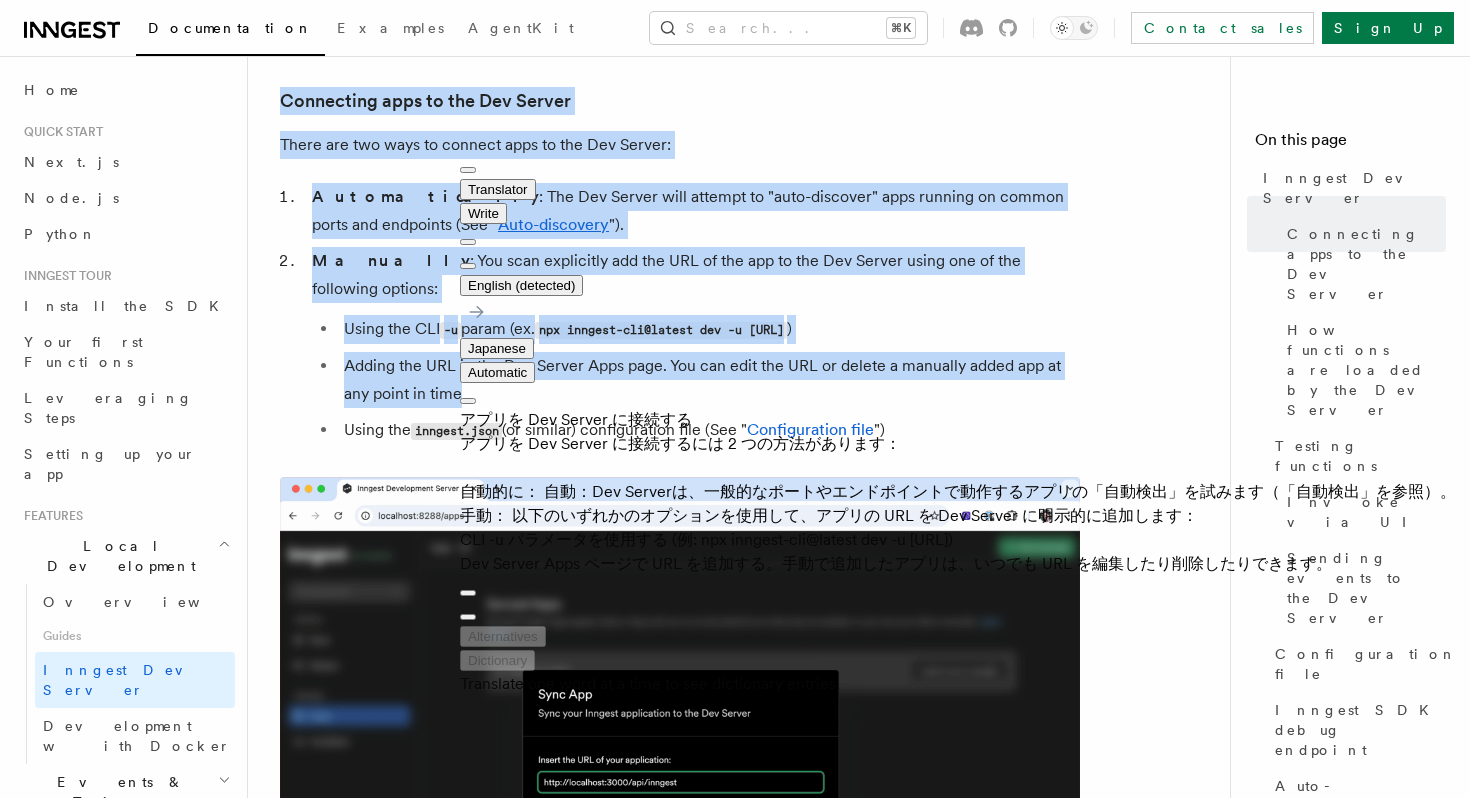 click on "アプリを Dev Server に接続する アプリを Dev Server に接続するには 2 つの方法があります： 自動的に： 自動：Dev Serverは、一般的なポートやエンドポイントで動作するアプリの「自動検出」を試みます（「自動検出」を参照）。 手動： 以下のいずれかのオプションを使用して、アプリの URL を Dev Server に明示的に追加します： CLI -u パラメータを使用する (例: npx inngest-cli@latest dev -u [URL]) Dev Server Apps ページで URL を追加する。手動で追加したアプリは、いつでも URL を編集したり削除したりできます。" at bounding box center [958, 492] 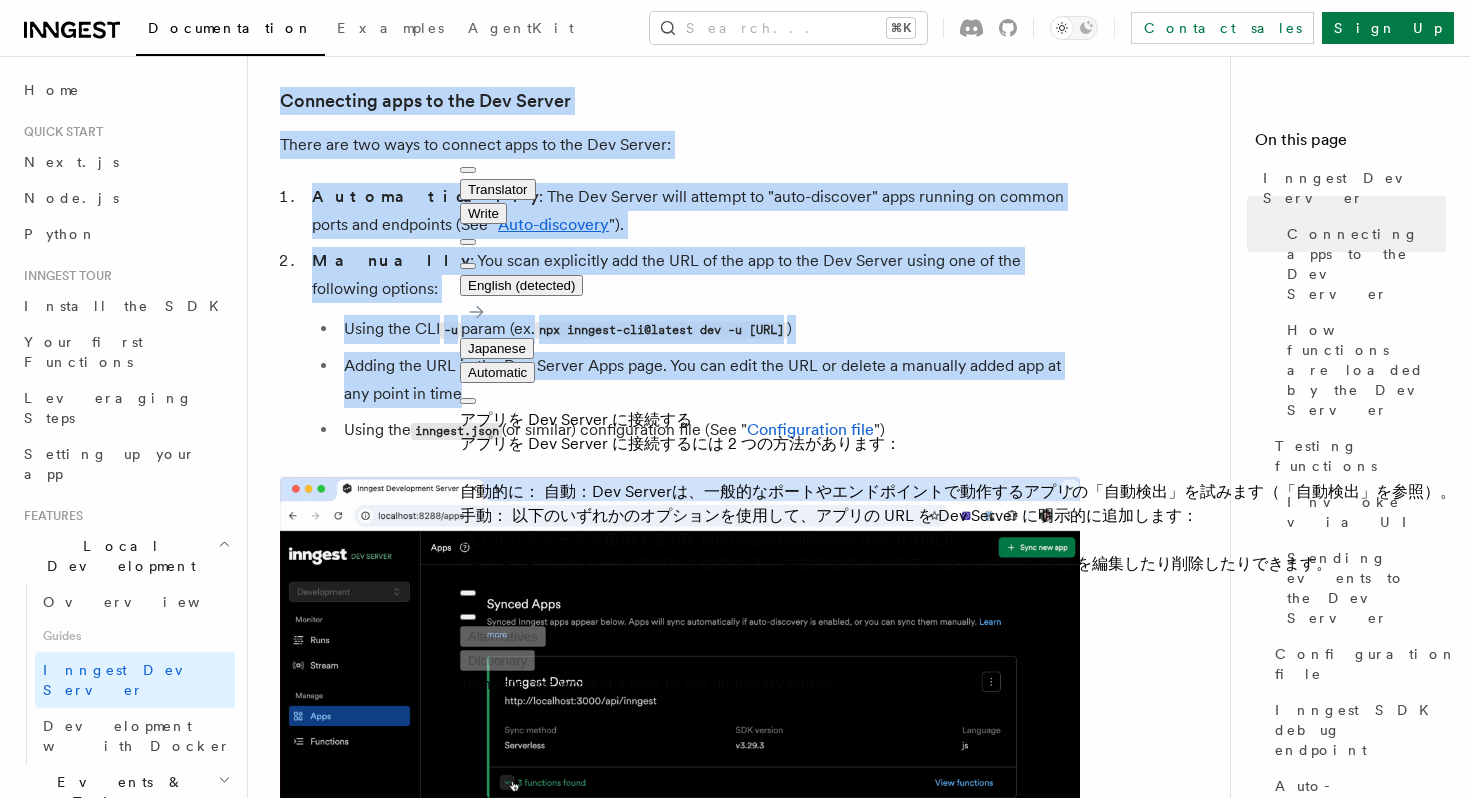 click on "アプリを Dev Server に接続する アプリを Dev Server に接続するには 2 つの方法があります： 自動的に： 自動：Dev Serverは、一般的なポートやエンドポイントで動作するアプリの「自動検出」を試みます（「自動検出」を参照）。 手動： 以下のいずれかのオプションを使用して、アプリの URL を Dev Server に明示的に追加します： CLI -u パラメータを使用する (例: npx inngest-cli@latest dev -u [URL]) Dev Server Apps ページで URL を追加する。手動で追加したアプリは、いつでも URL を編集したり削除したりできます。" at bounding box center (958, 492) 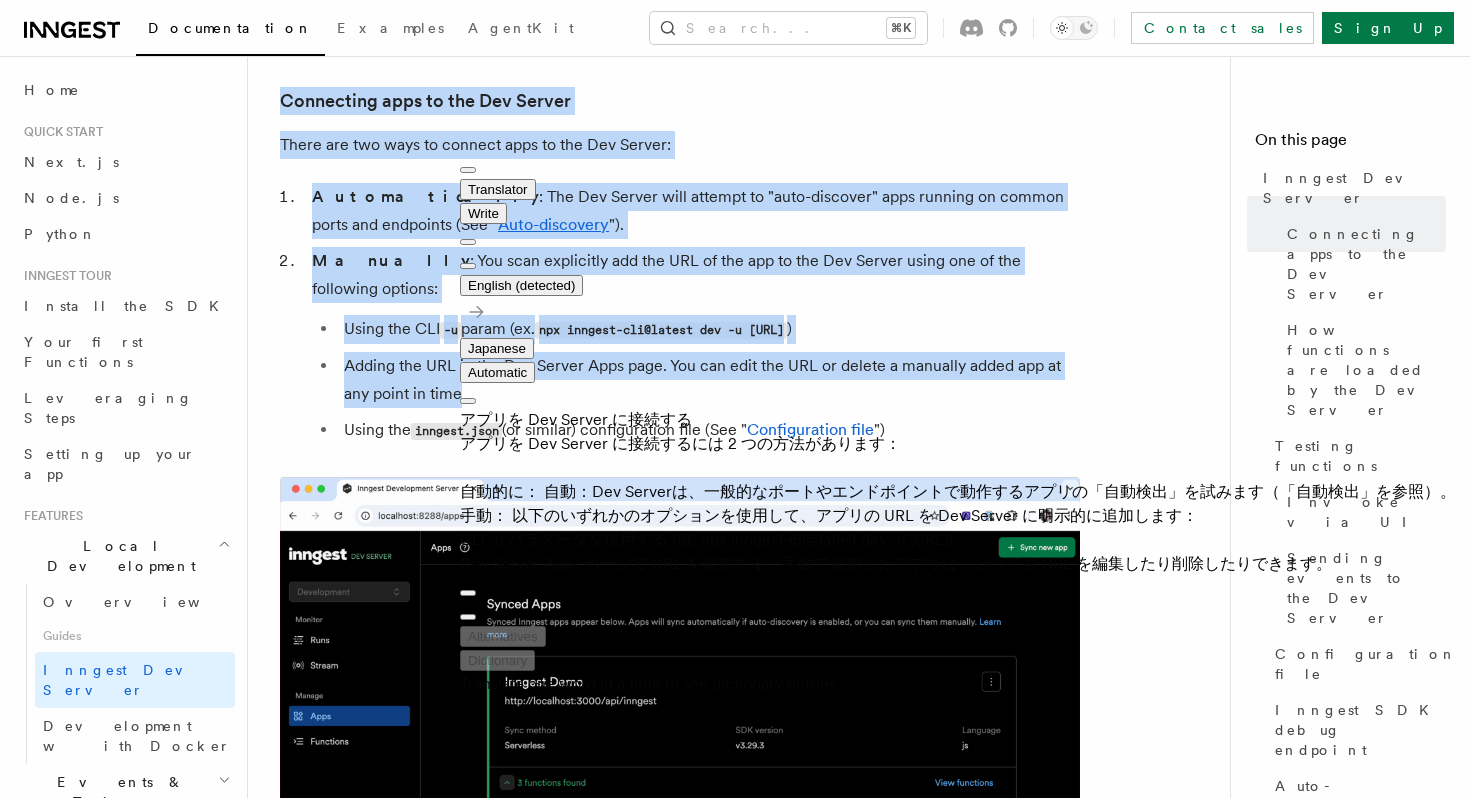 click on "アプリを Dev Server に接続する アプリを Dev Server に接続するには 2 つの方法があります： 自動的に： 自動：Dev Serverは、一般的なポートやエンドポイントで動作するアプリの「自動検出」を試みます（「自動検出」を参照）。 手動： 以下のいずれかのオプションを使用して、アプリの URL を Dev Server に明示的に追加します： CLI -u パラメータを使用する (例: npx inngest-cli@latest dev -u [URL]) Dev Server Apps ページで URL を追加する。手動で追加したアプリは、いつでも URL を編集したり削除したりできます。" at bounding box center [958, 492] 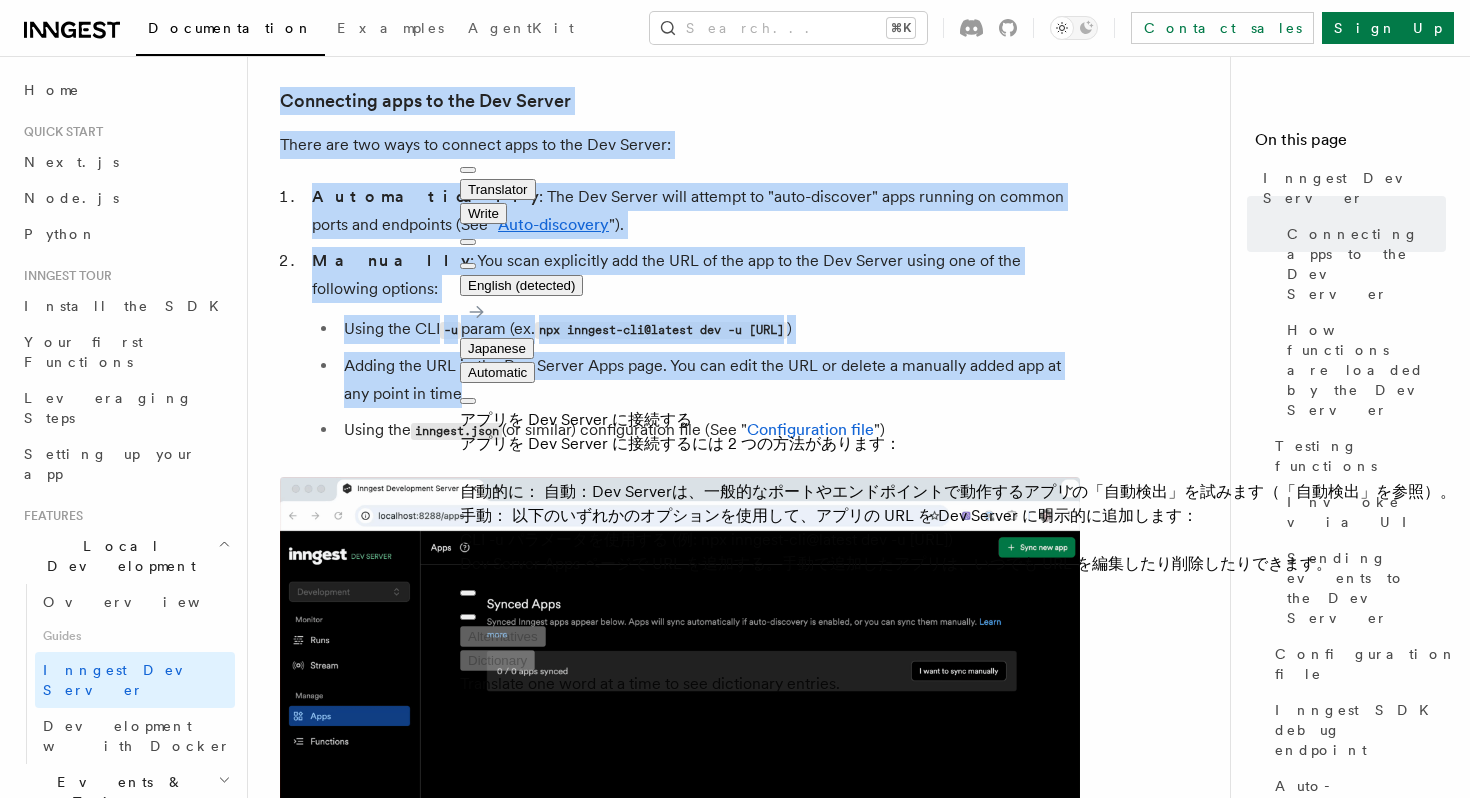 click on "アプリを Dev Server に接続する アプリを Dev Server に接続するには 2 つの方法があります： 自動的に： 自動：Dev Serverは、一般的なポートやエンドポイントで動作するアプリの「自動検出」を試みます（「自動検出」を参照）。 手動： 以下のいずれかのオプションを使用して、アプリの URL を Dev Server に明示的に追加します： CLI -u パラメータを使用する (例: npx inngest-cli@latest dev -u [URL]) Dev Server Apps ページで URL を追加する。手動で追加したアプリは、いつでも URL を編集したり削除したりできます。" at bounding box center [958, 492] 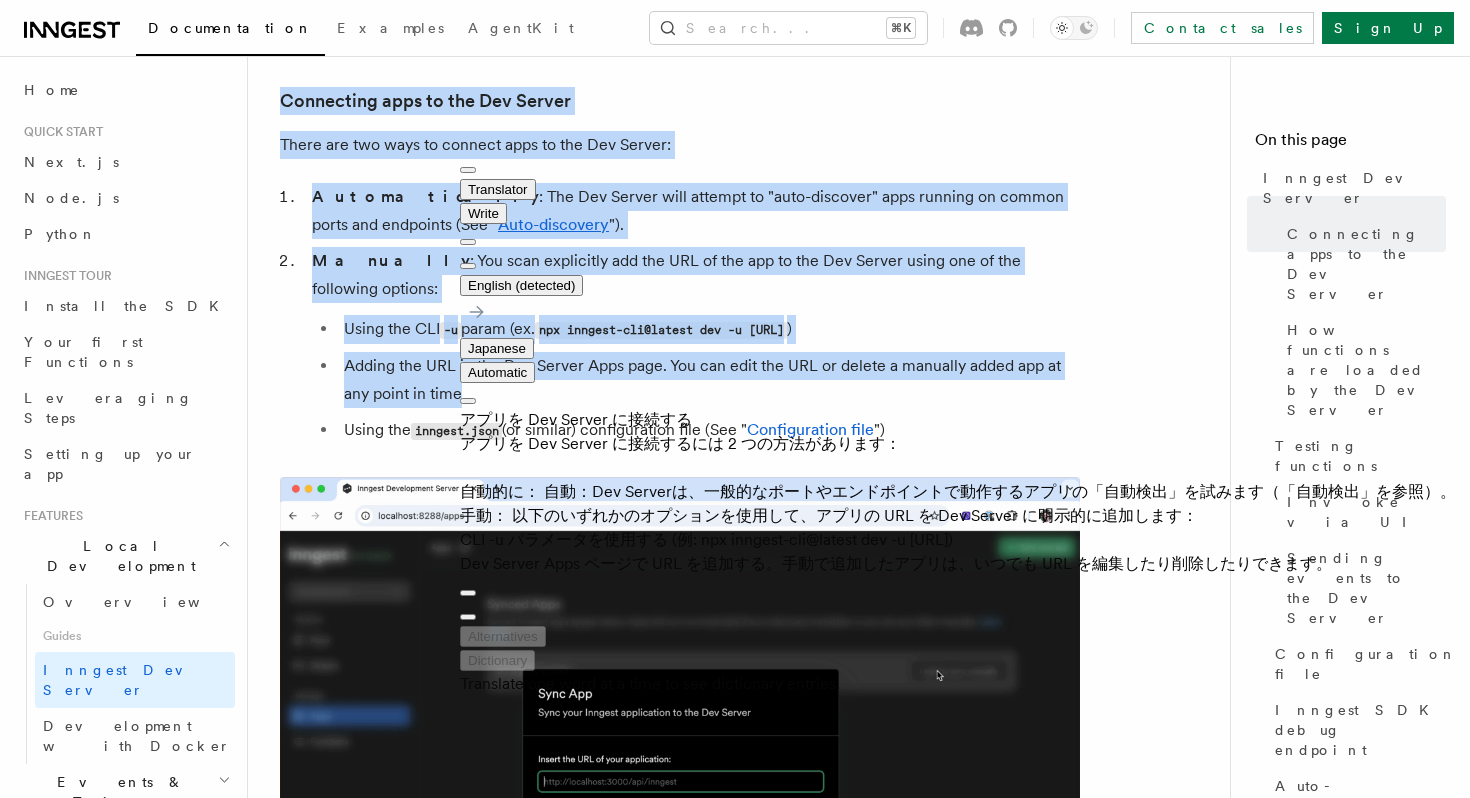 click on "アプリを Dev Server に接続する アプリを Dev Server に接続するには 2 つの方法があります： 自動的に： 自動：Dev Serverは、一般的なポートやエンドポイントで動作するアプリの「自動検出」を試みます（「自動検出」を参照）。 手動： 以下のいずれかのオプションを使用して、アプリの URL を Dev Server に明示的に追加します： CLI -u パラメータを使用する (例: npx inngest-cli@latest dev -u [URL]) Dev Server Apps ページで URL を追加する。手動で追加したアプリは、いつでも URL を編集したり削除したりできます。" at bounding box center (958, 492) 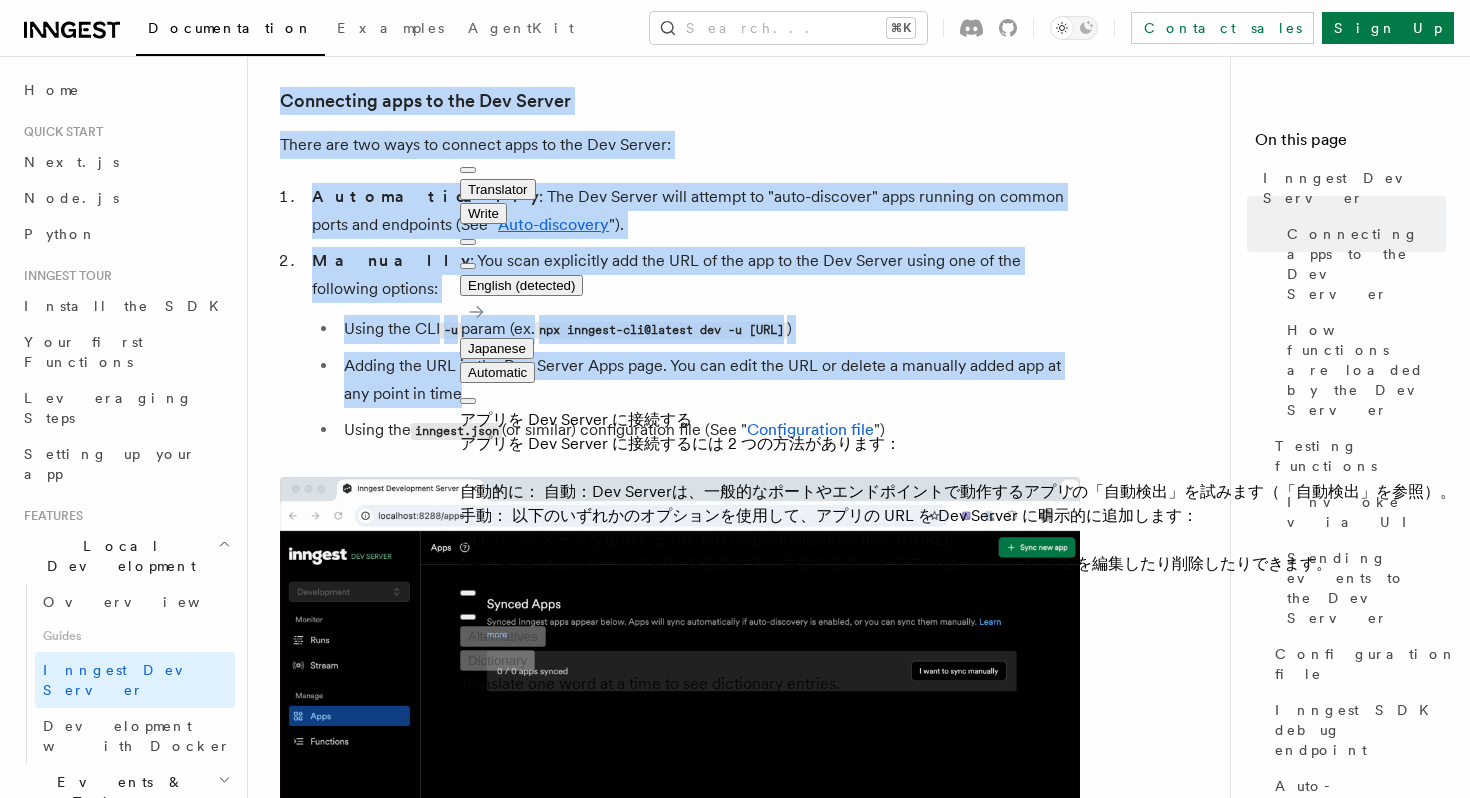 click on "inngest.json" at bounding box center [456, 431] 